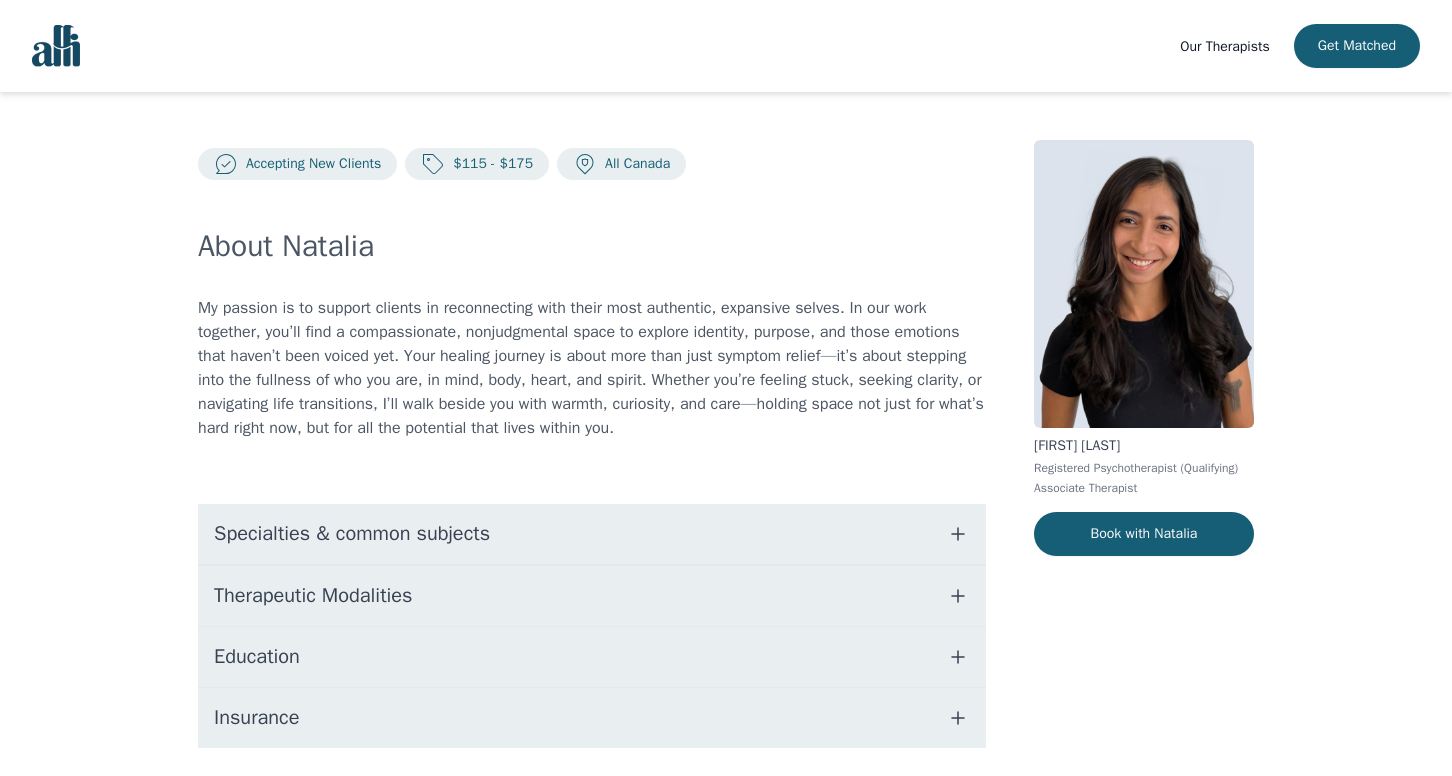 scroll, scrollTop: 11, scrollLeft: 0, axis: vertical 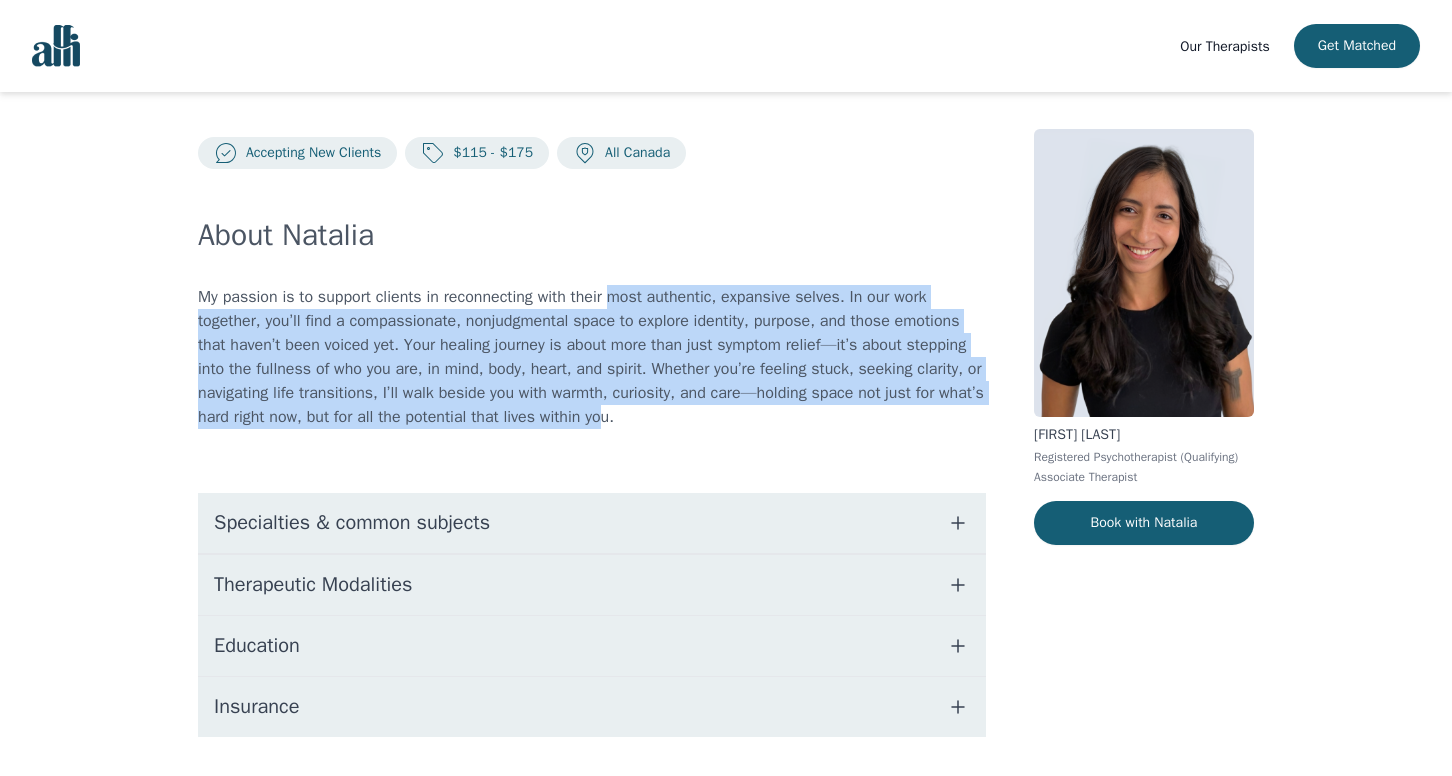 drag, startPoint x: 623, startPoint y: 291, endPoint x: 796, endPoint y: 421, distance: 216.40009 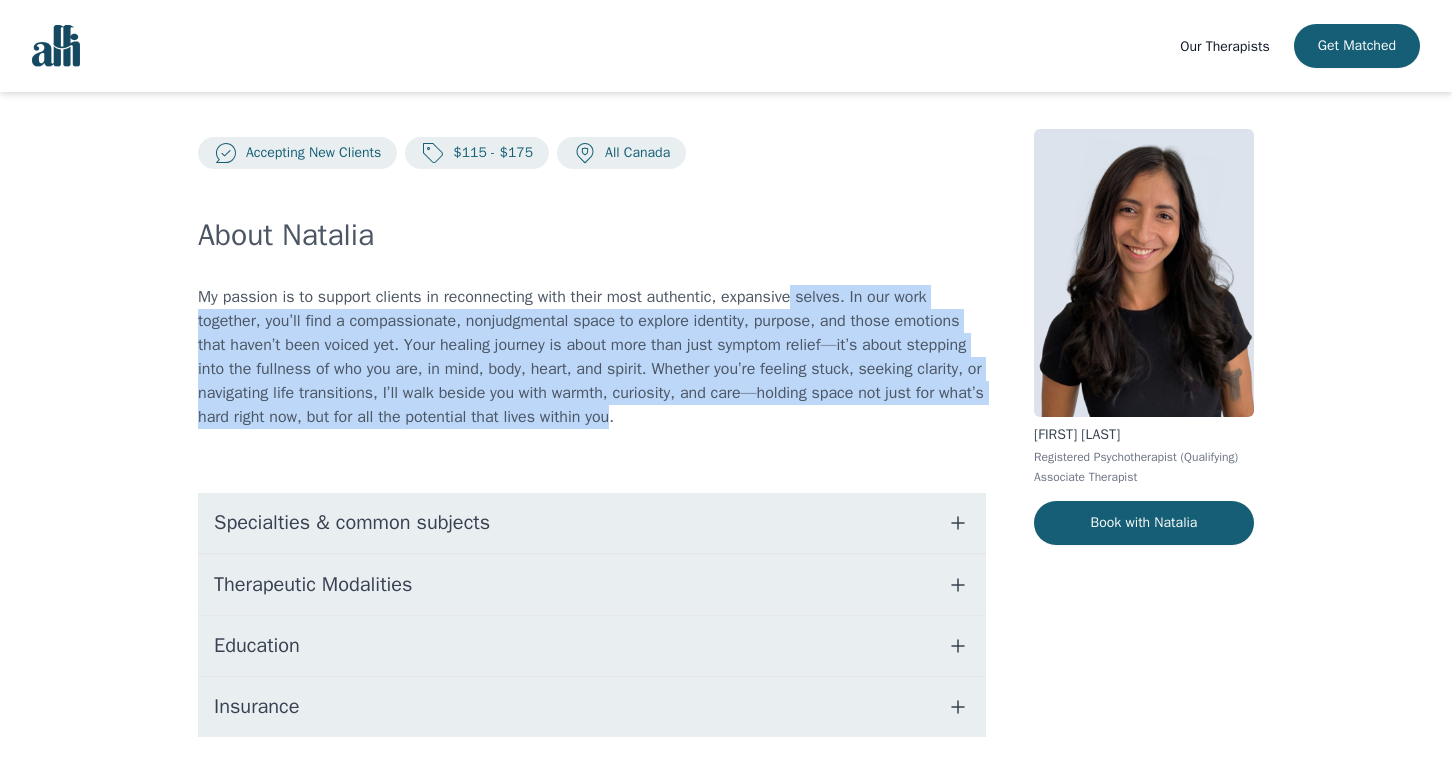 drag, startPoint x: 796, startPoint y: 421, endPoint x: 808, endPoint y: 290, distance: 131.54848 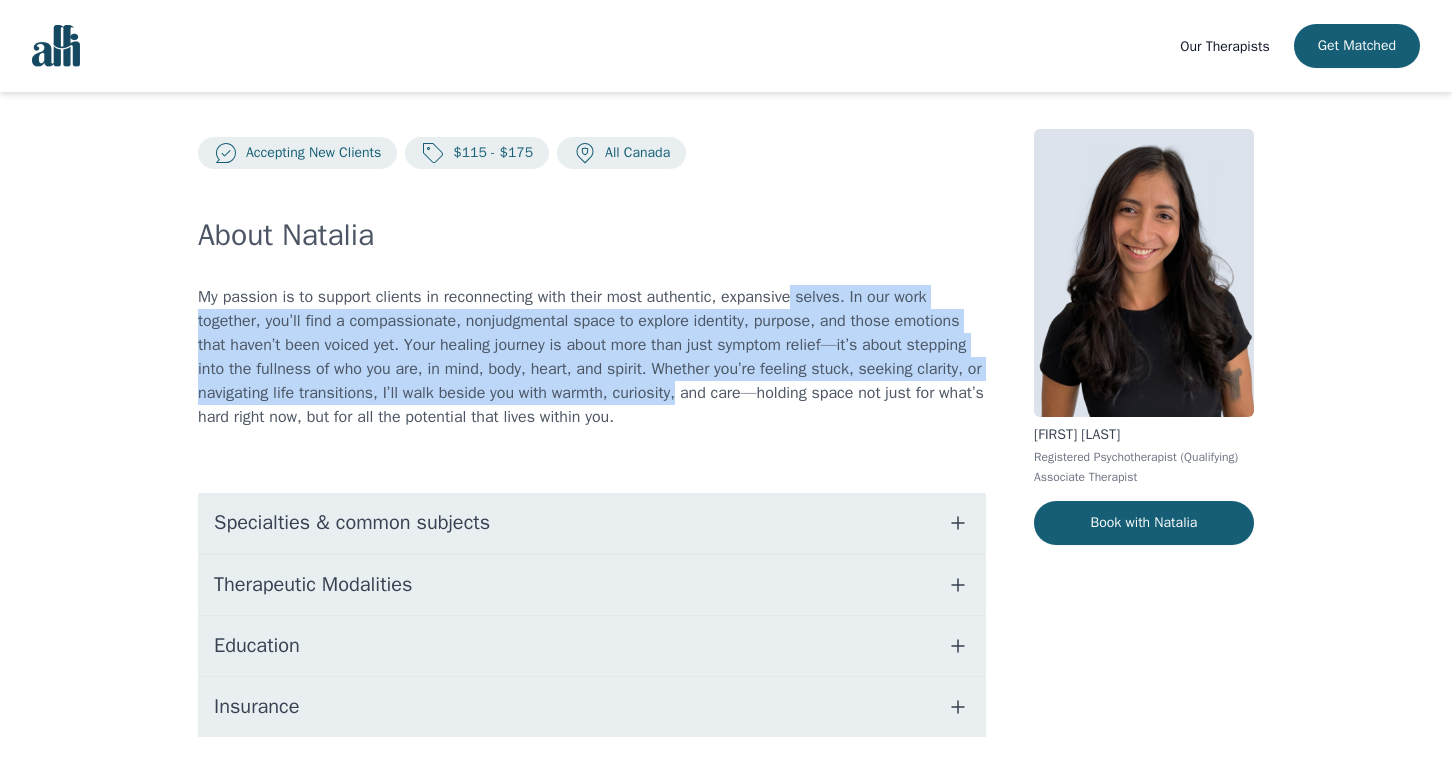 drag, startPoint x: 808, startPoint y: 290, endPoint x: 815, endPoint y: 400, distance: 110.2225 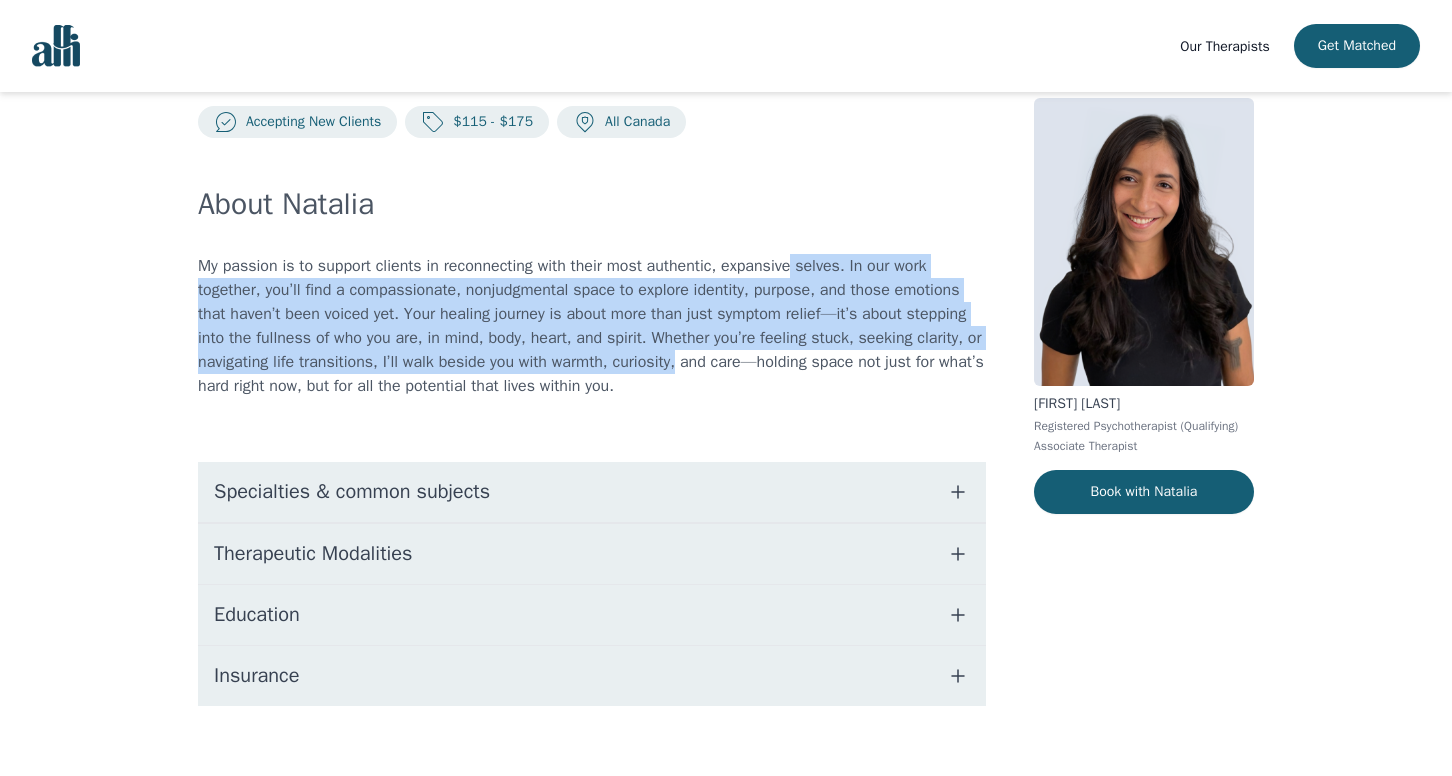 scroll, scrollTop: 68, scrollLeft: 0, axis: vertical 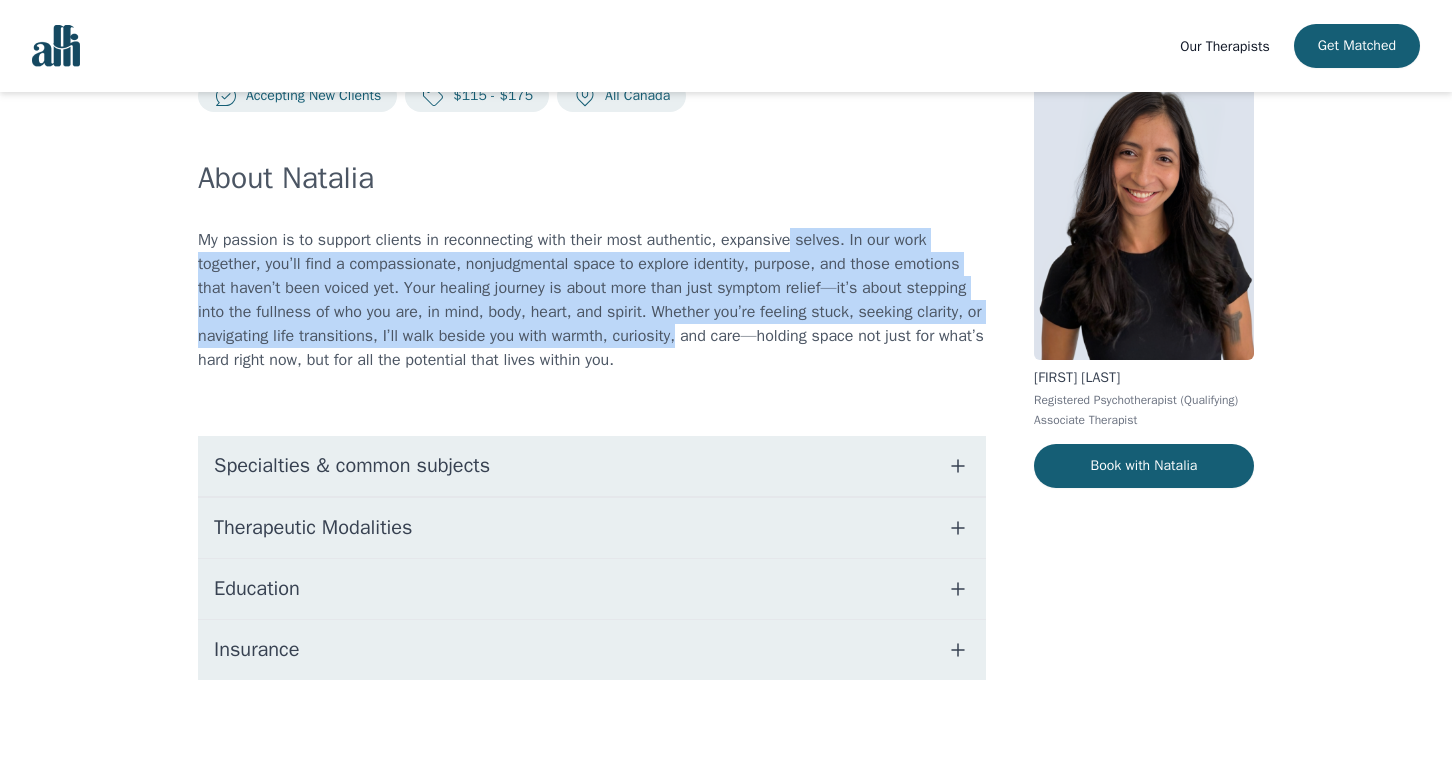 click on "Education" at bounding box center [592, 589] 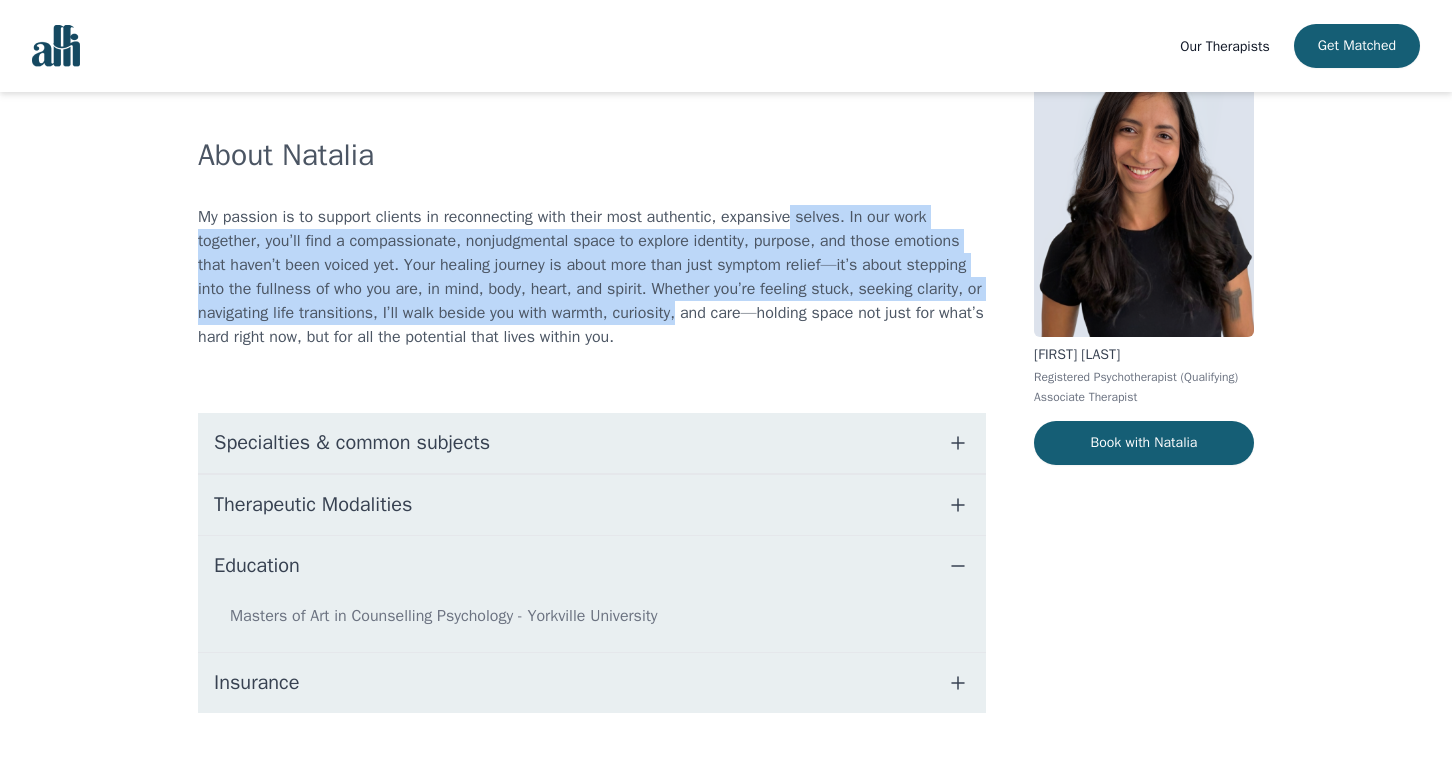 scroll, scrollTop: 124, scrollLeft: 0, axis: vertical 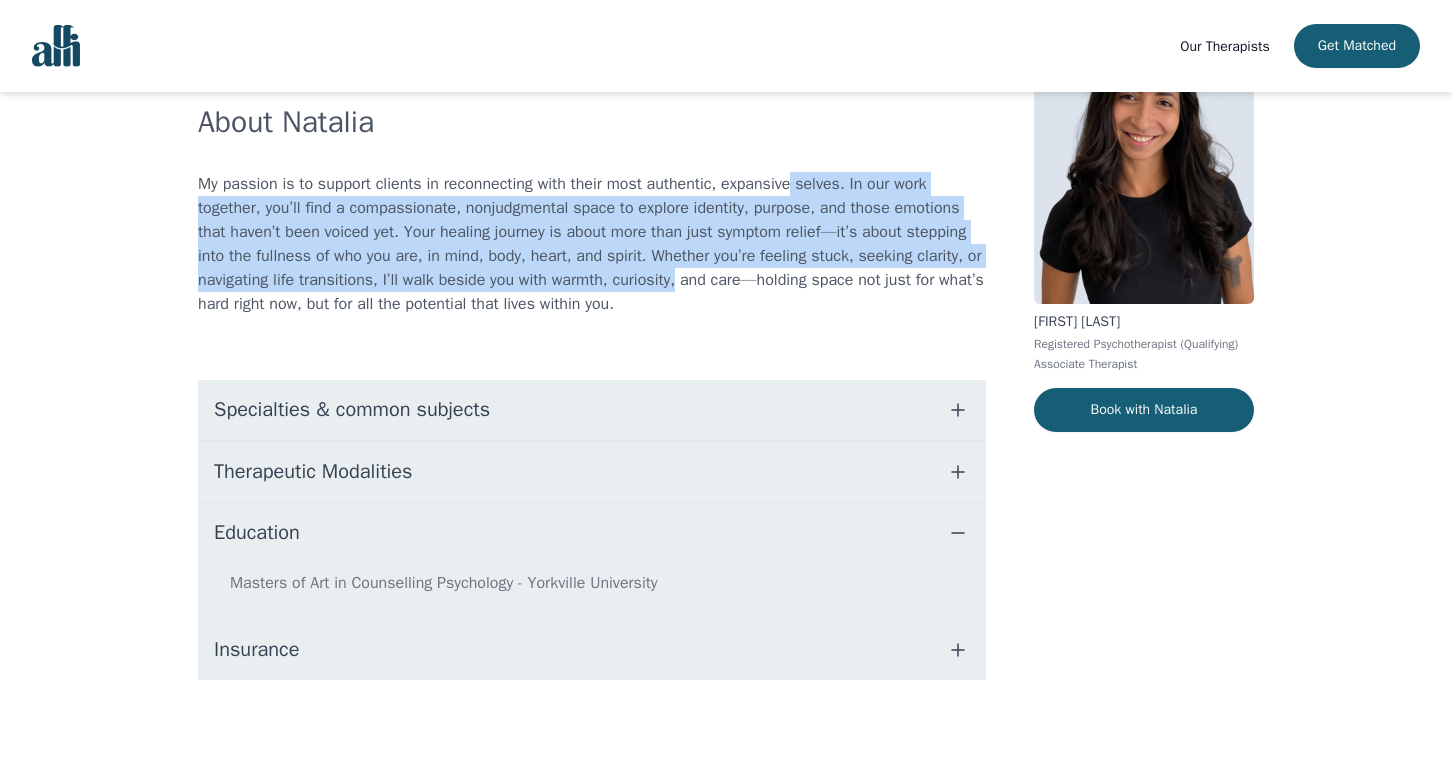 click on "Insurance" at bounding box center [592, 650] 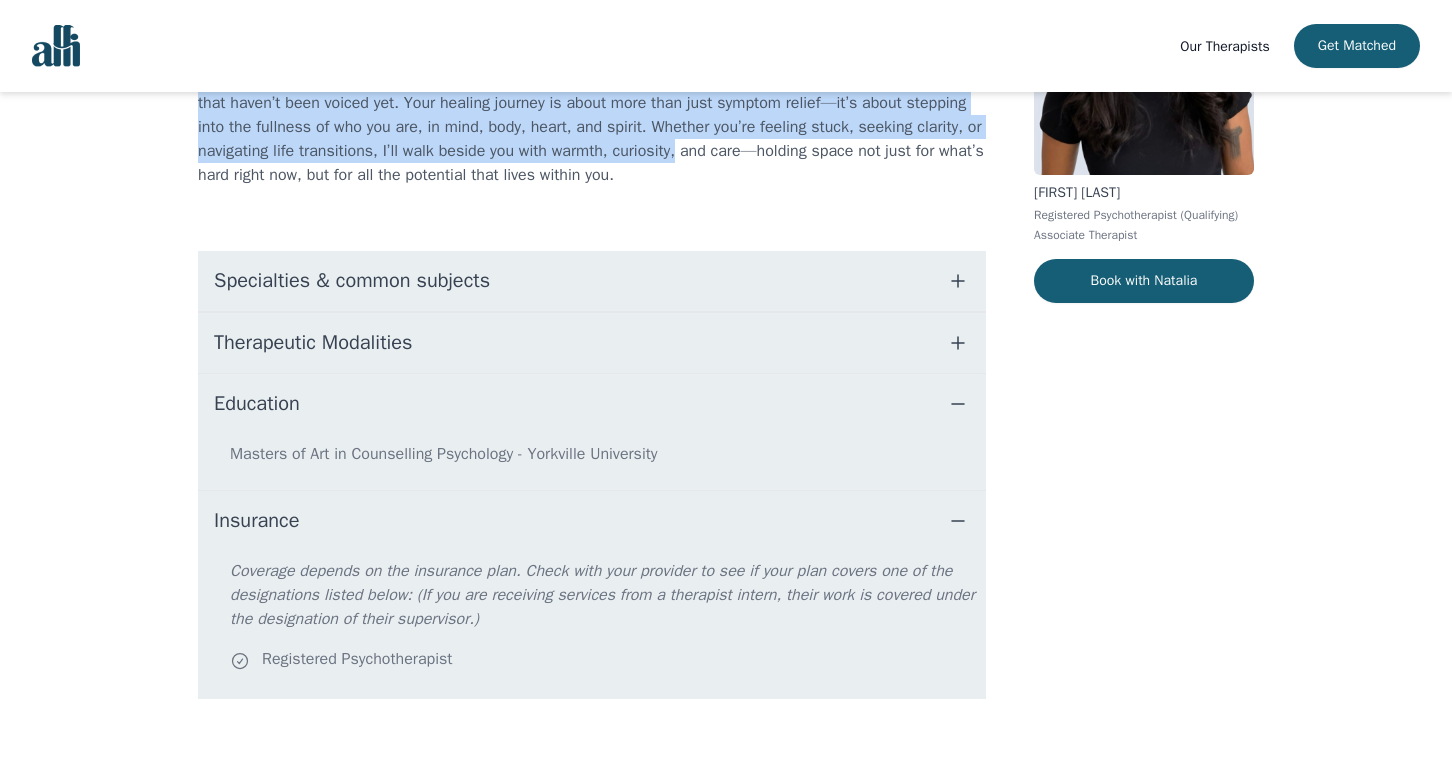 scroll, scrollTop: 272, scrollLeft: 0, axis: vertical 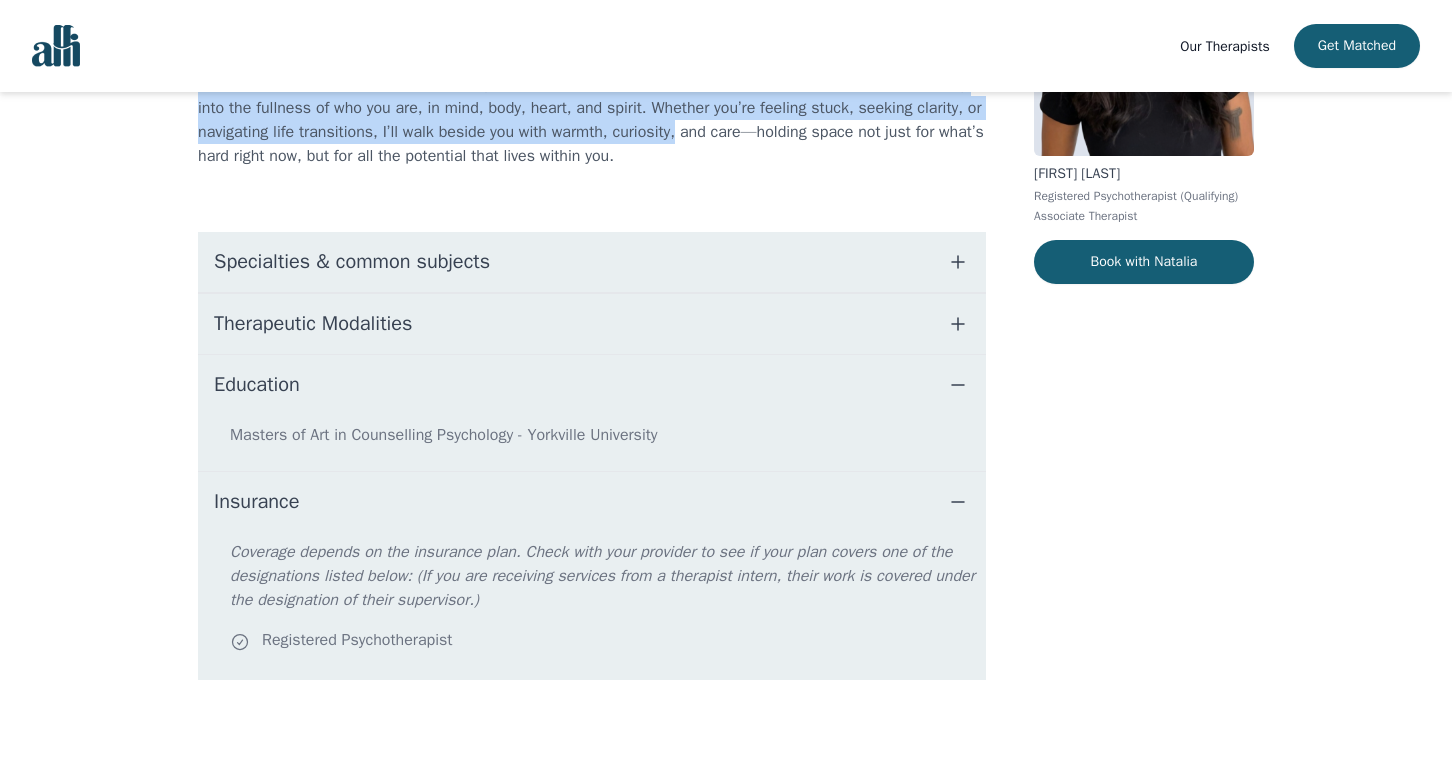 click at bounding box center [958, 502] 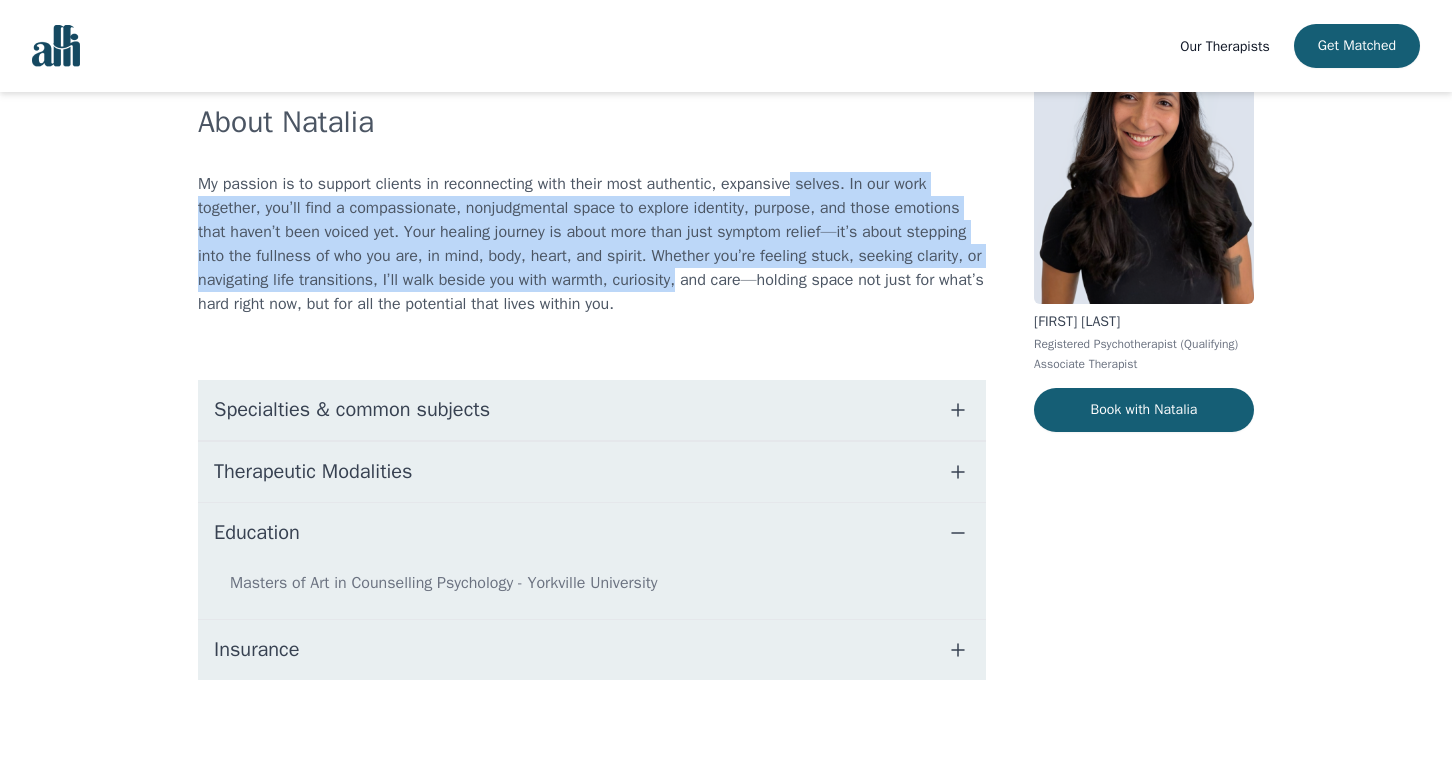 click at bounding box center [958, 533] 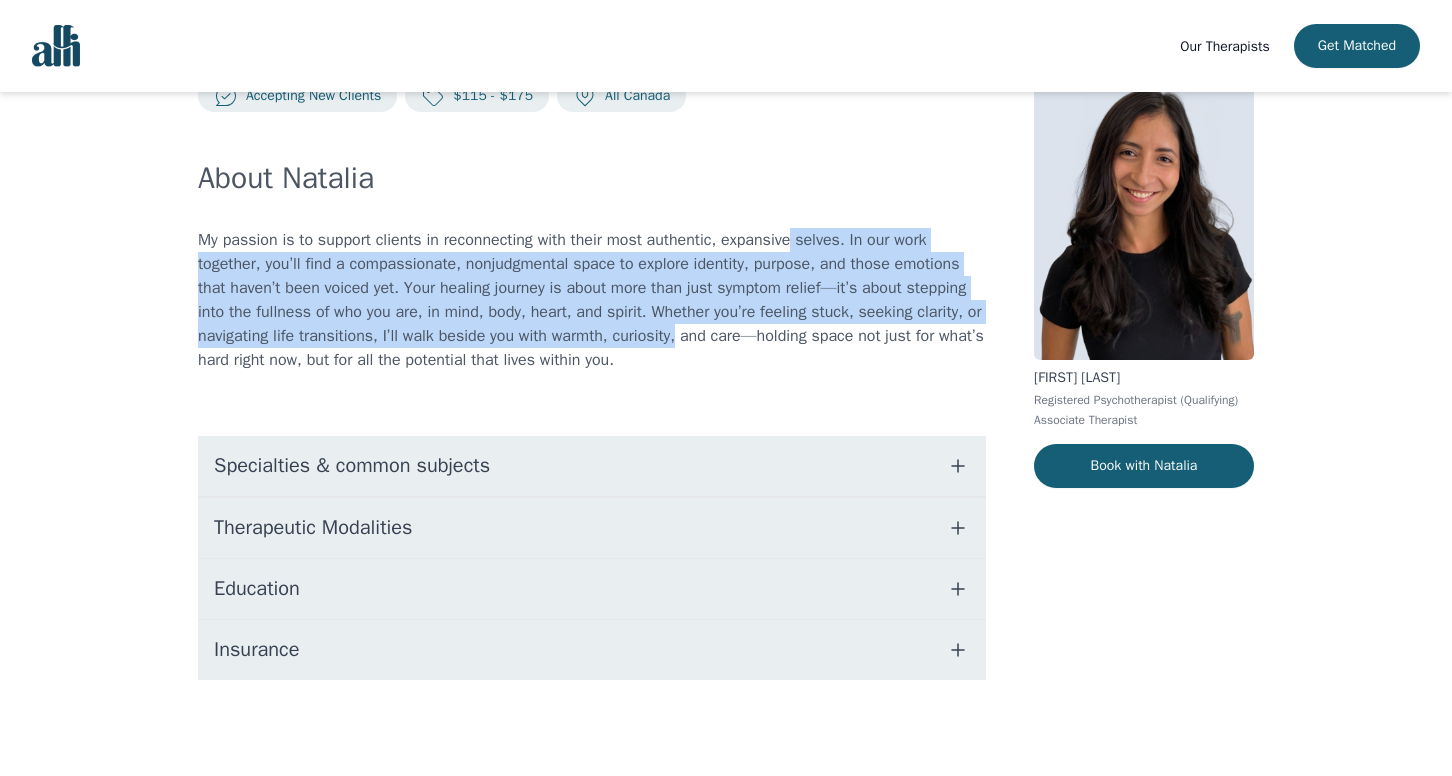 click at bounding box center [958, 528] 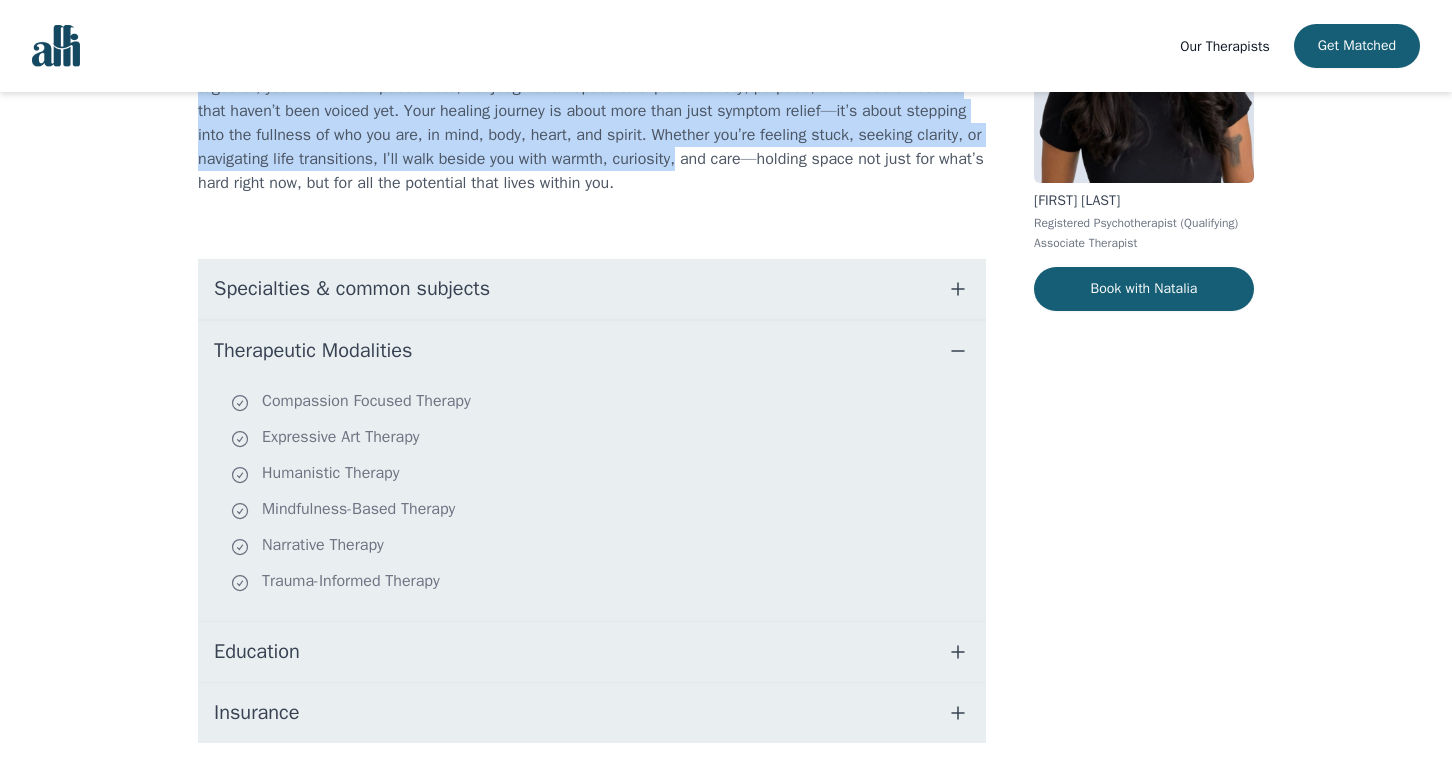 scroll, scrollTop: 308, scrollLeft: 0, axis: vertical 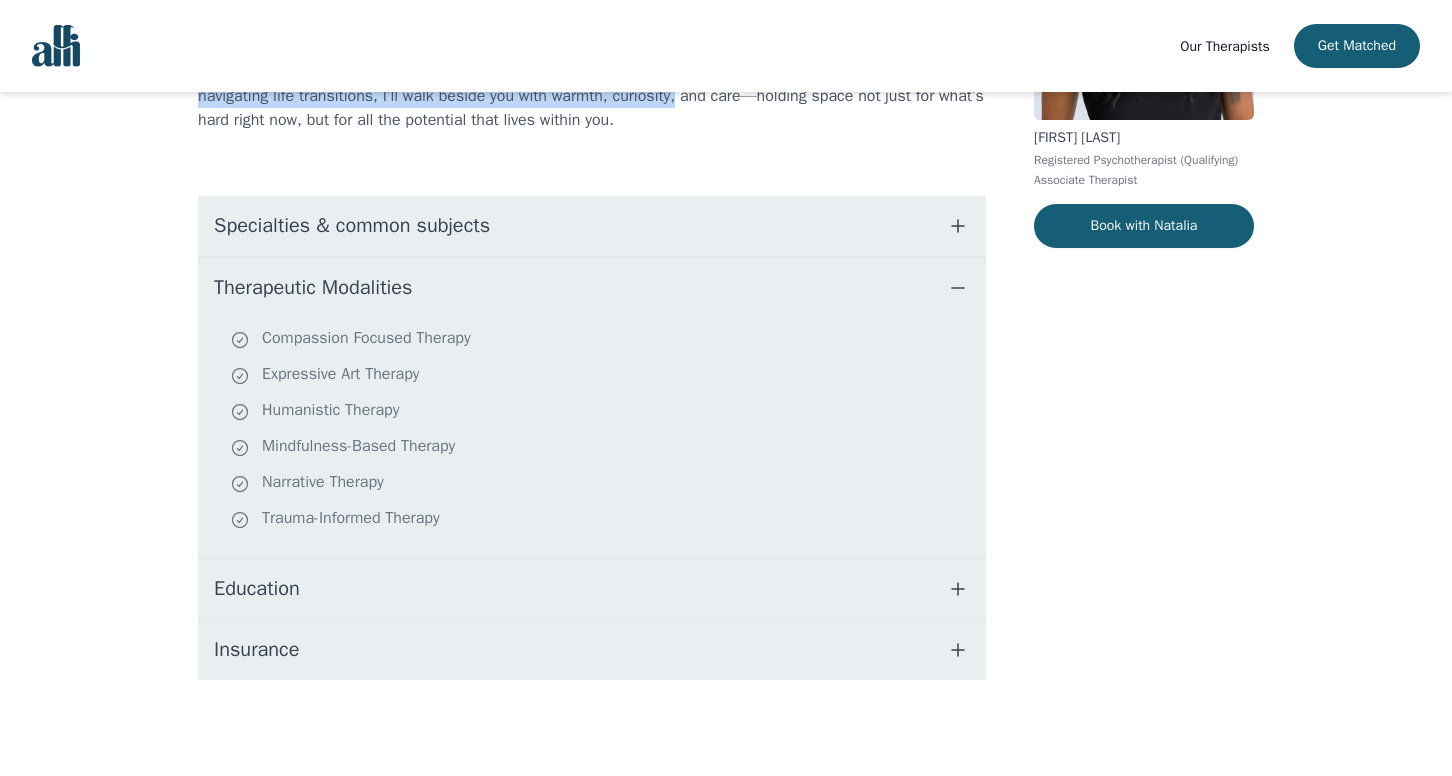 click at bounding box center [958, 288] 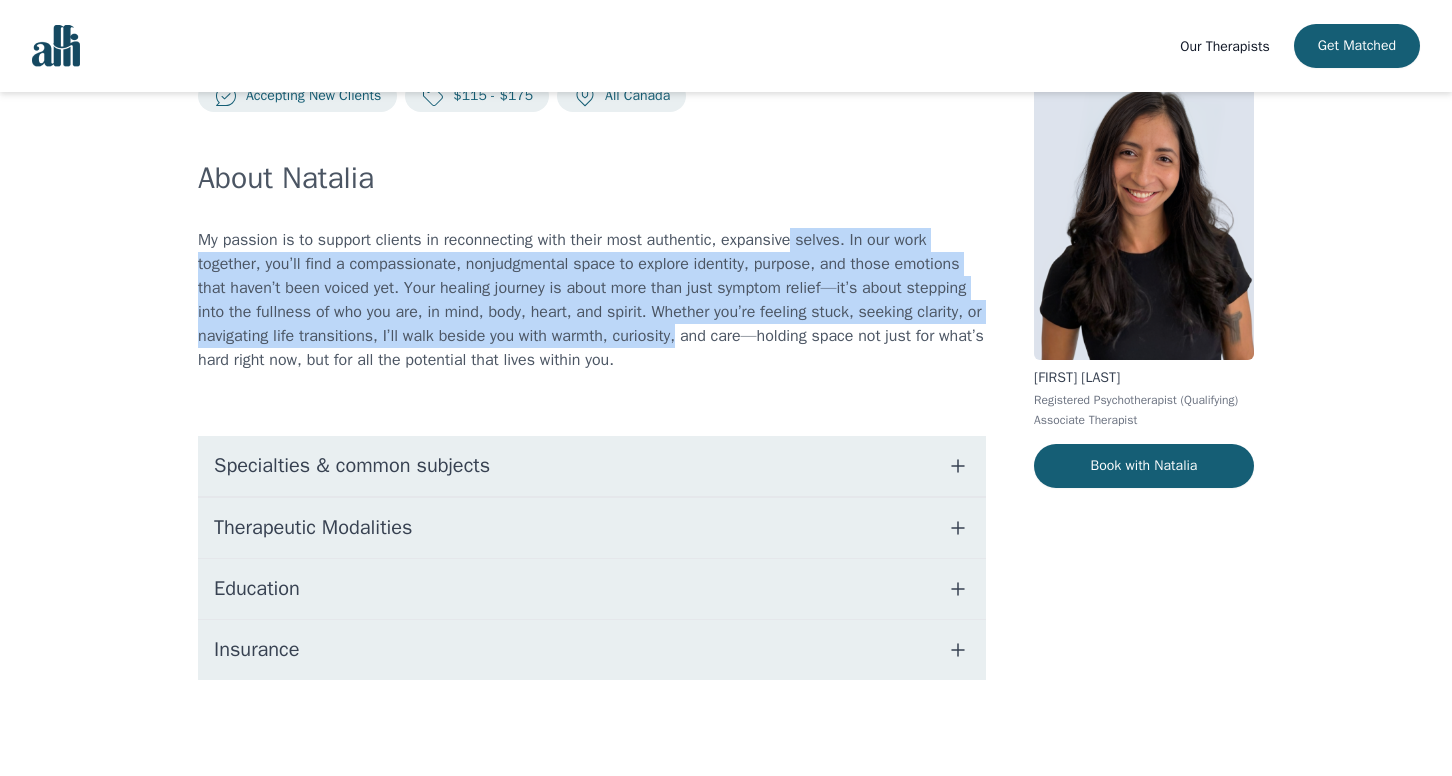 click on "Specialties & common subjects" at bounding box center (592, 466) 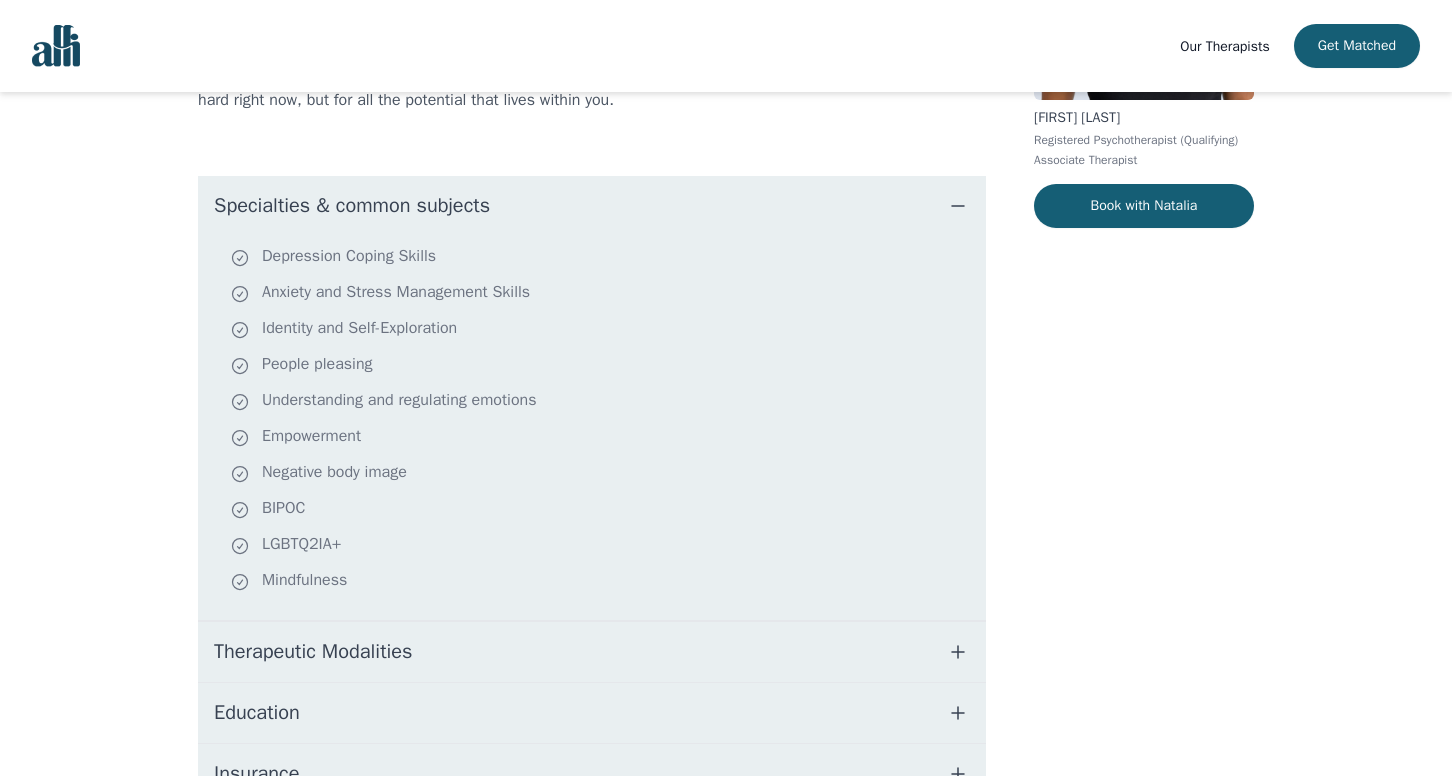 scroll, scrollTop: 330, scrollLeft: 0, axis: vertical 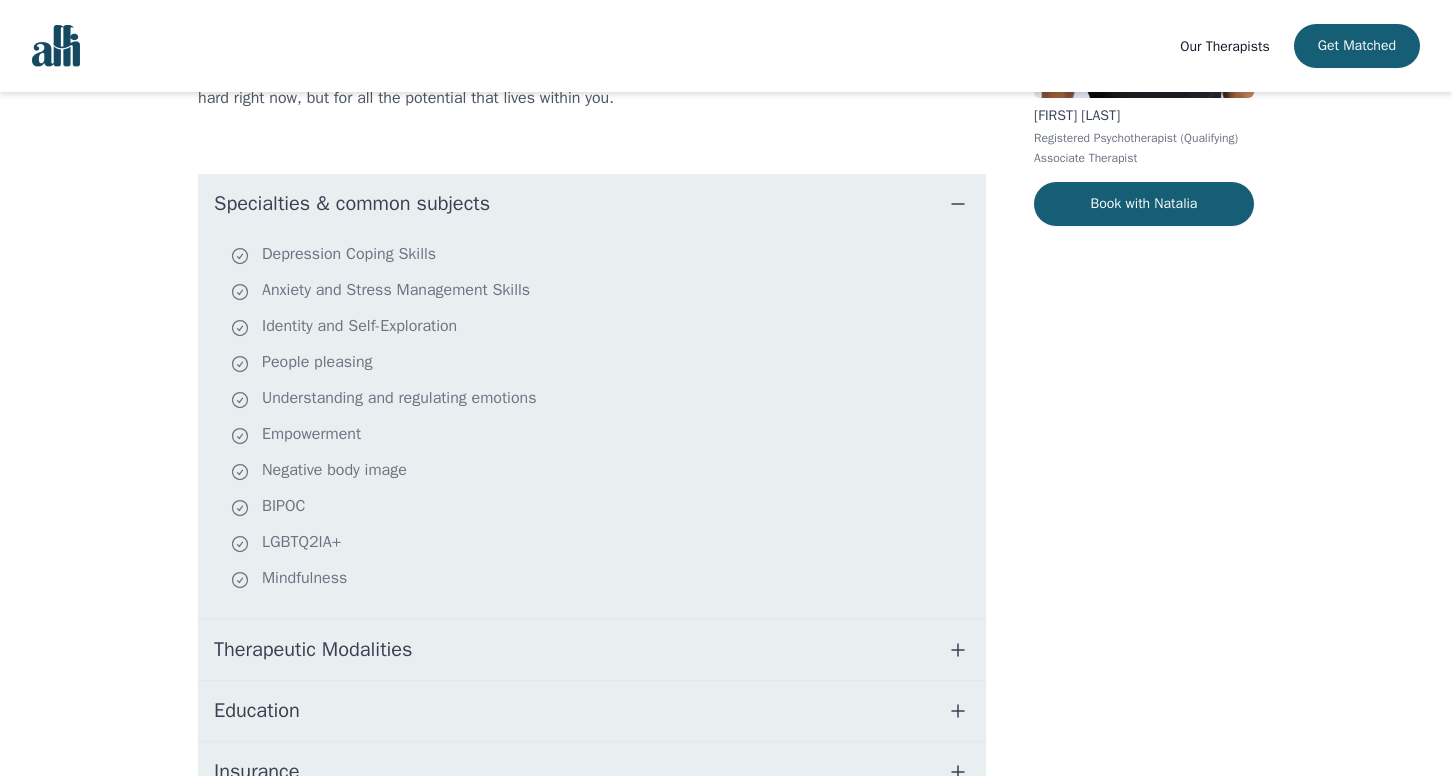click at bounding box center [958, 204] 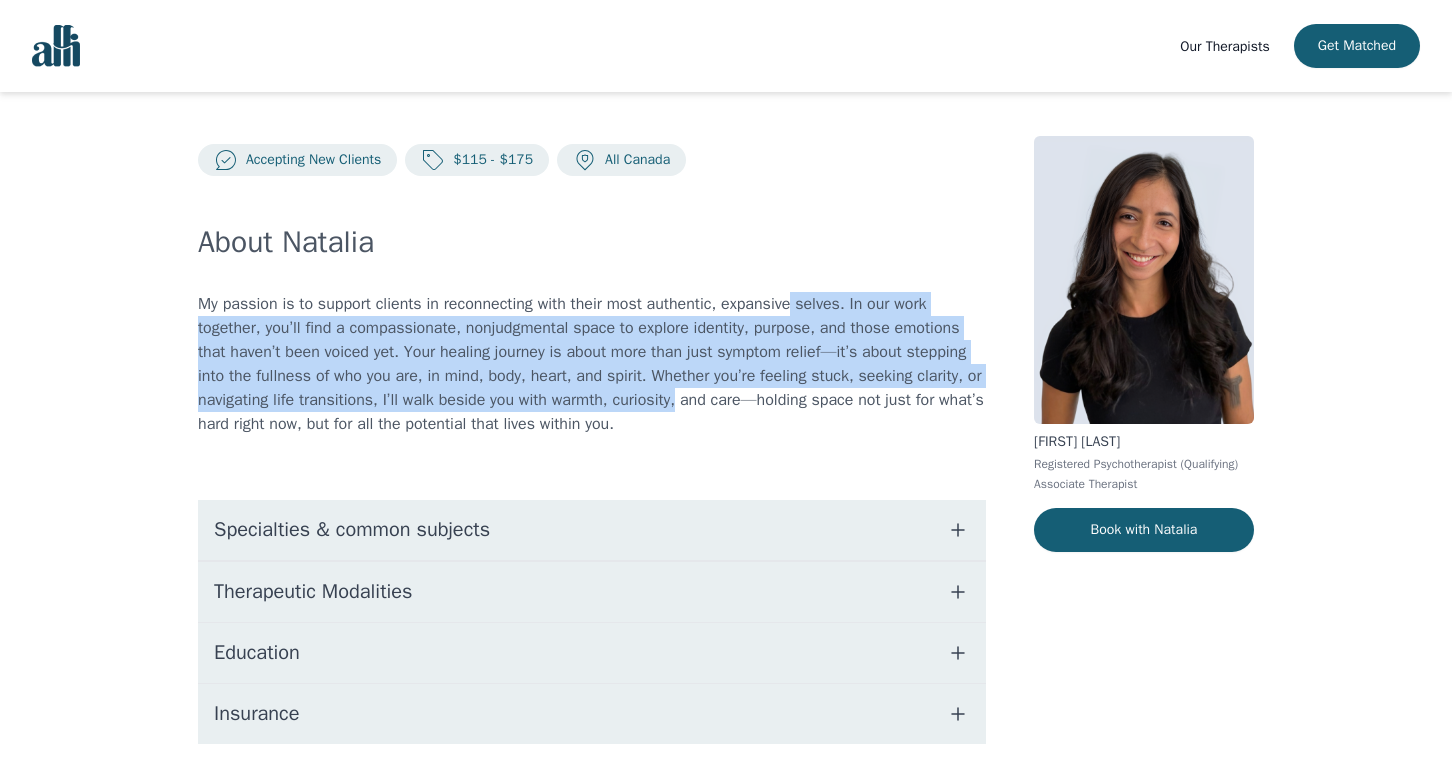 scroll, scrollTop: 0, scrollLeft: 0, axis: both 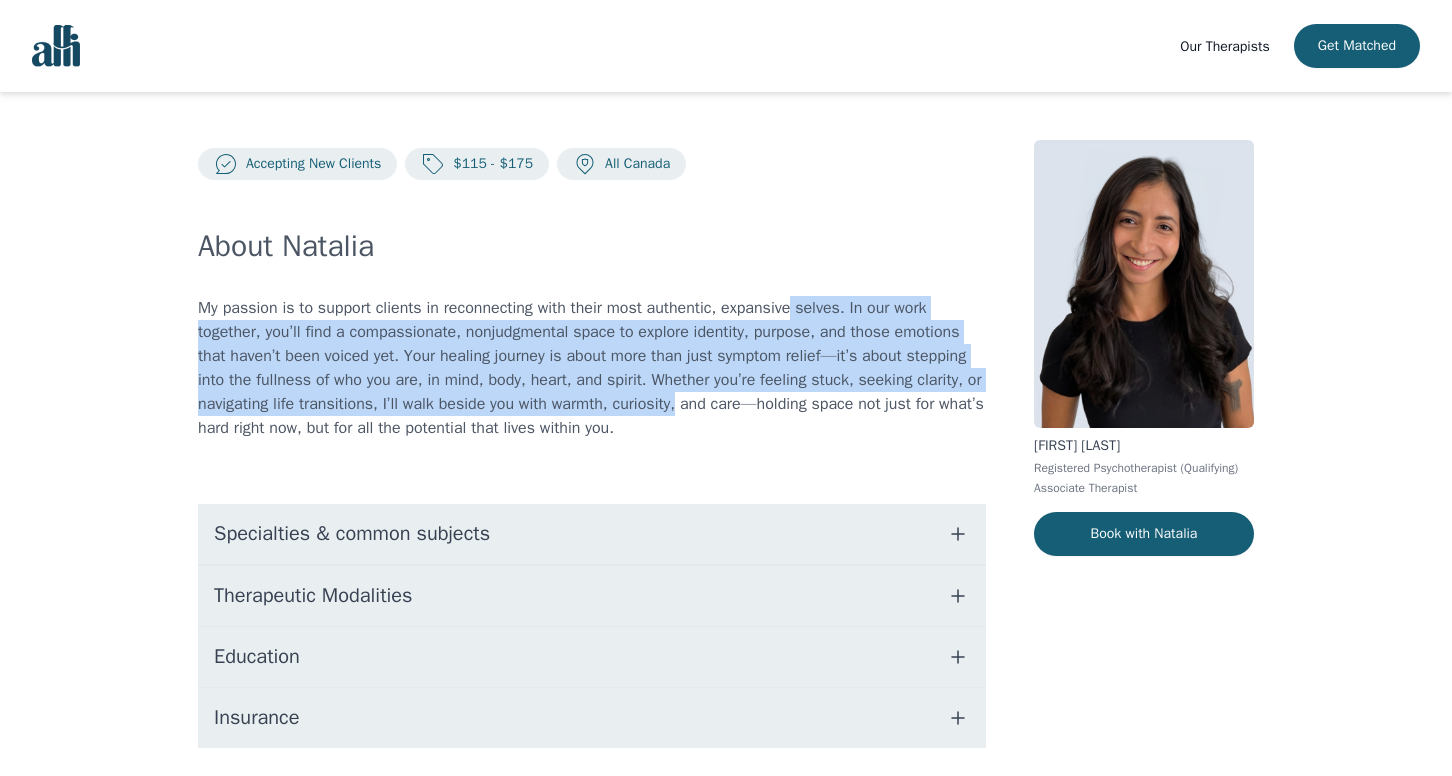 click at bounding box center [56, 46] 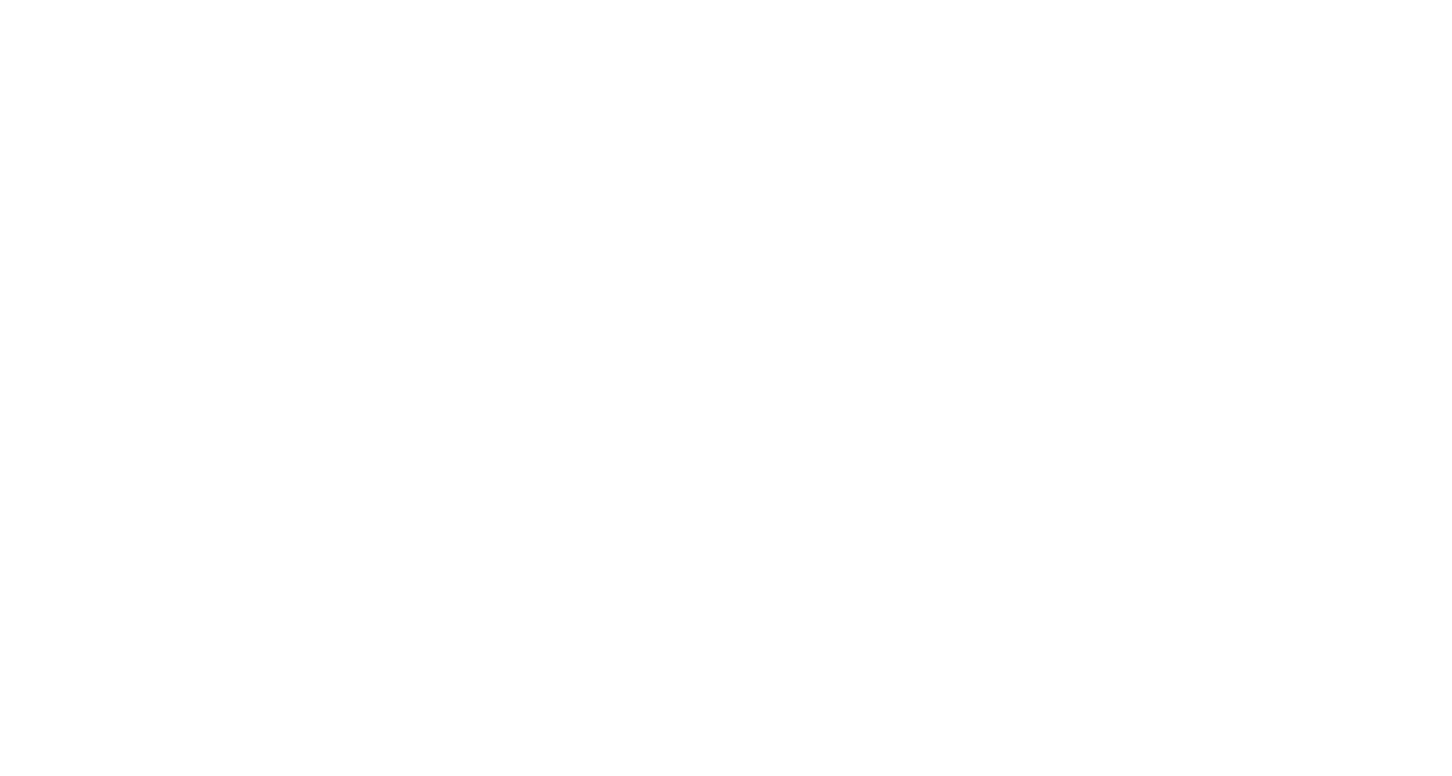 scroll, scrollTop: 0, scrollLeft: 0, axis: both 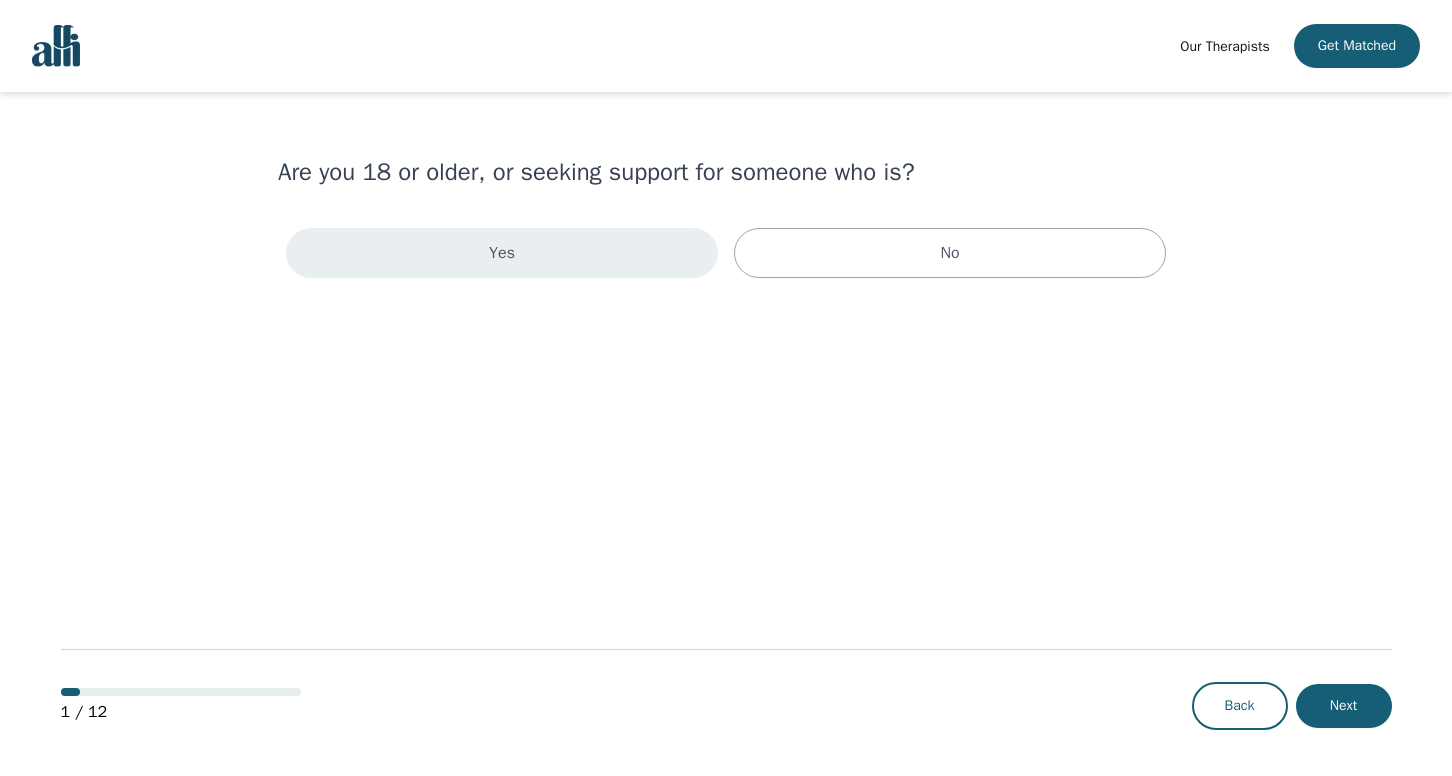 click on "Yes" at bounding box center (502, 253) 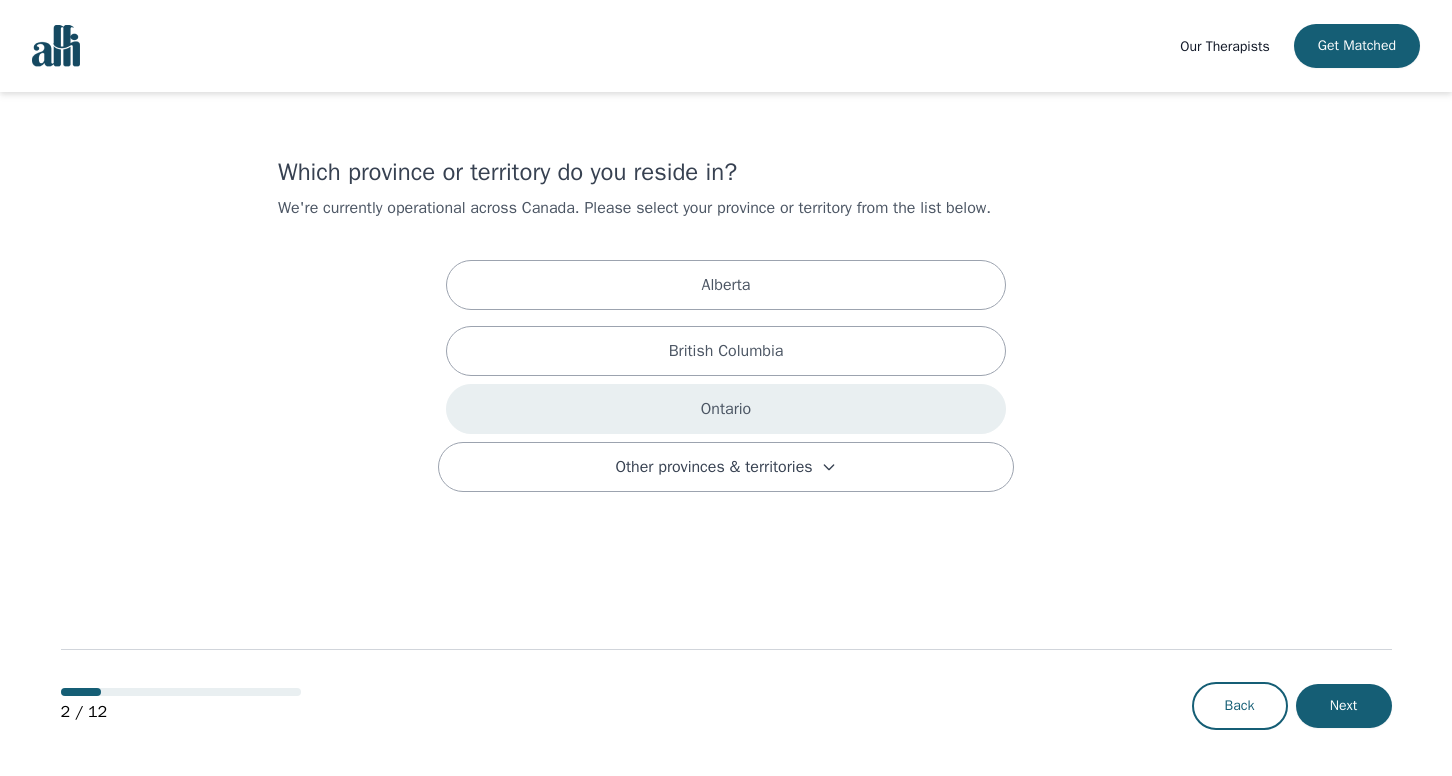 click on "Ontario" at bounding box center [726, 409] 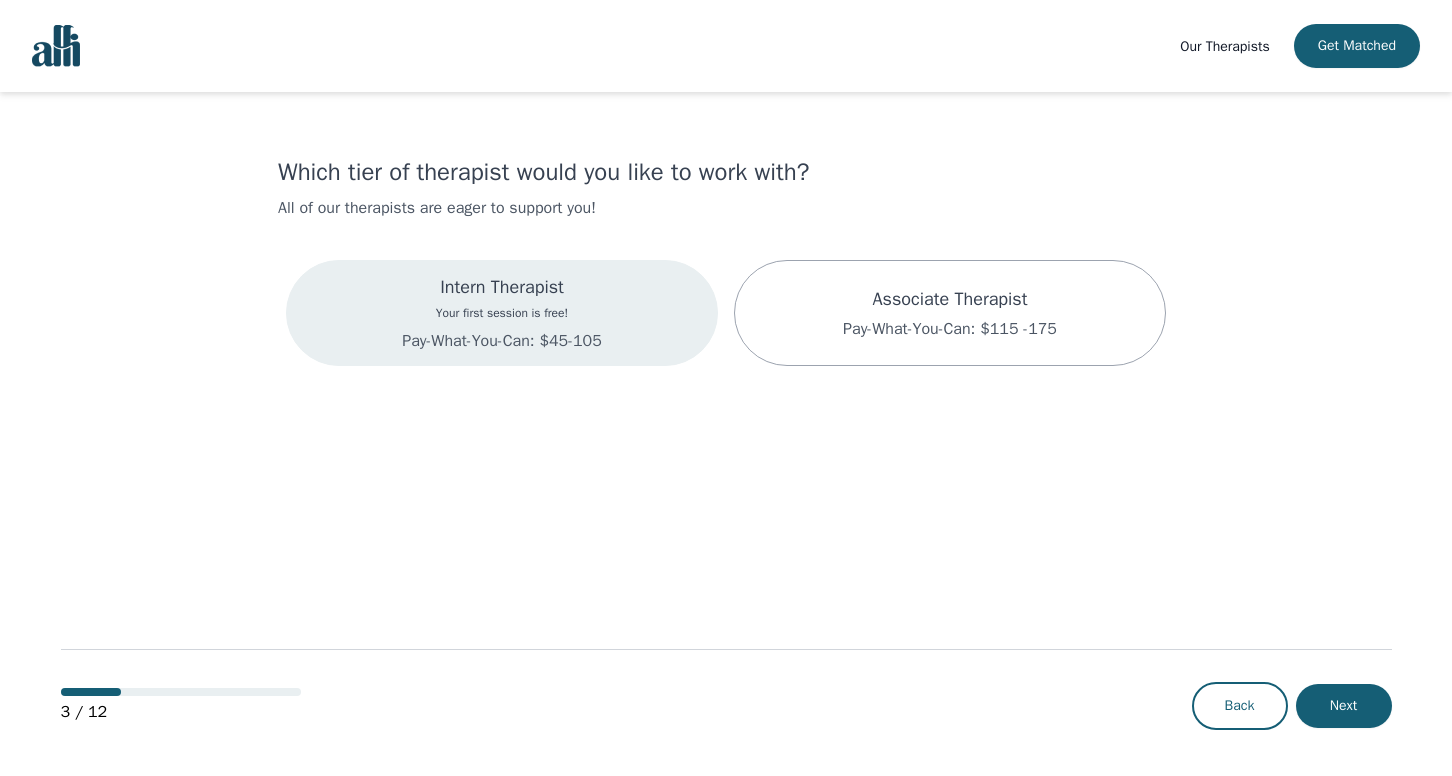 click on "Intern Therapist Your first session is free! Pay-What-You-Can: $45-105" at bounding box center [501, 313] 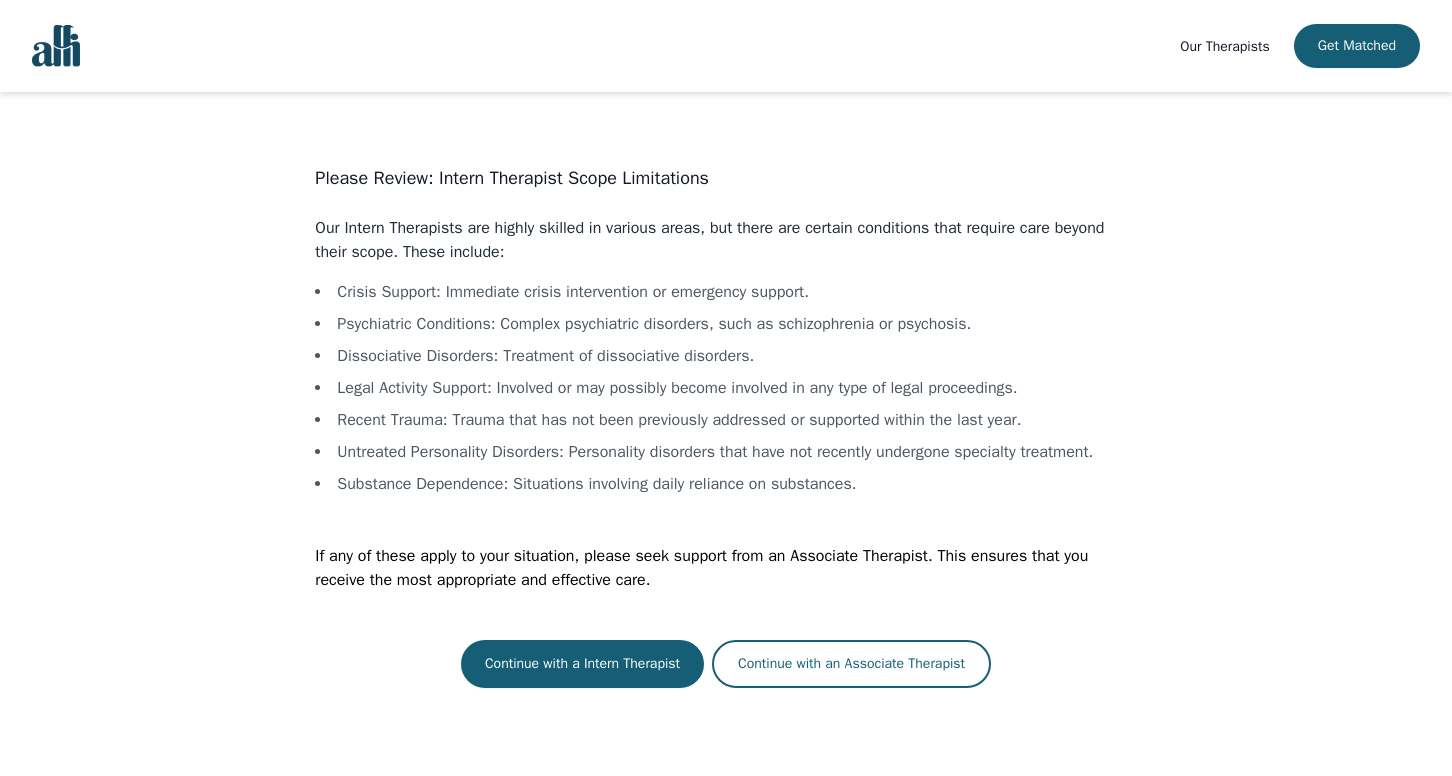 scroll, scrollTop: 2, scrollLeft: 0, axis: vertical 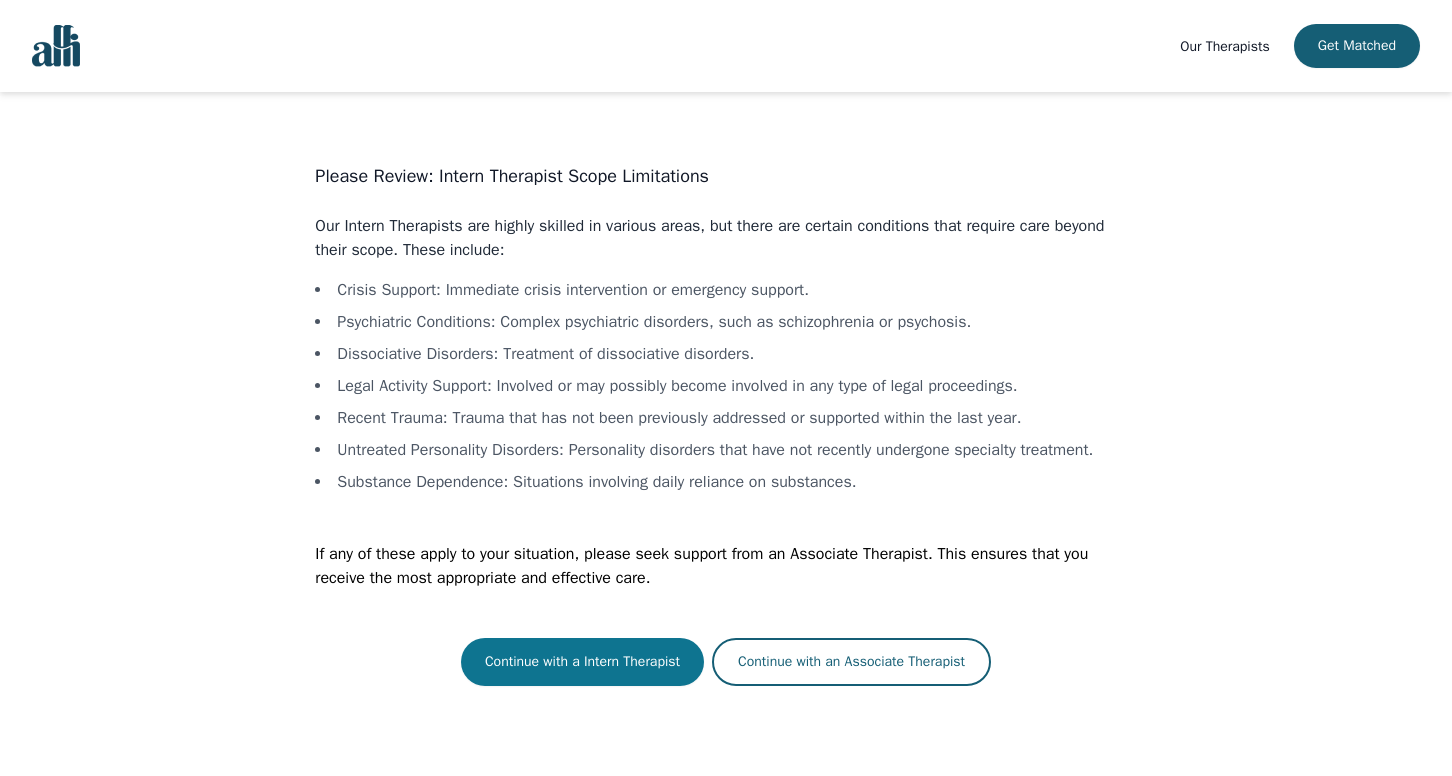 click on "Continue with a Intern Therapist" at bounding box center (582, 662) 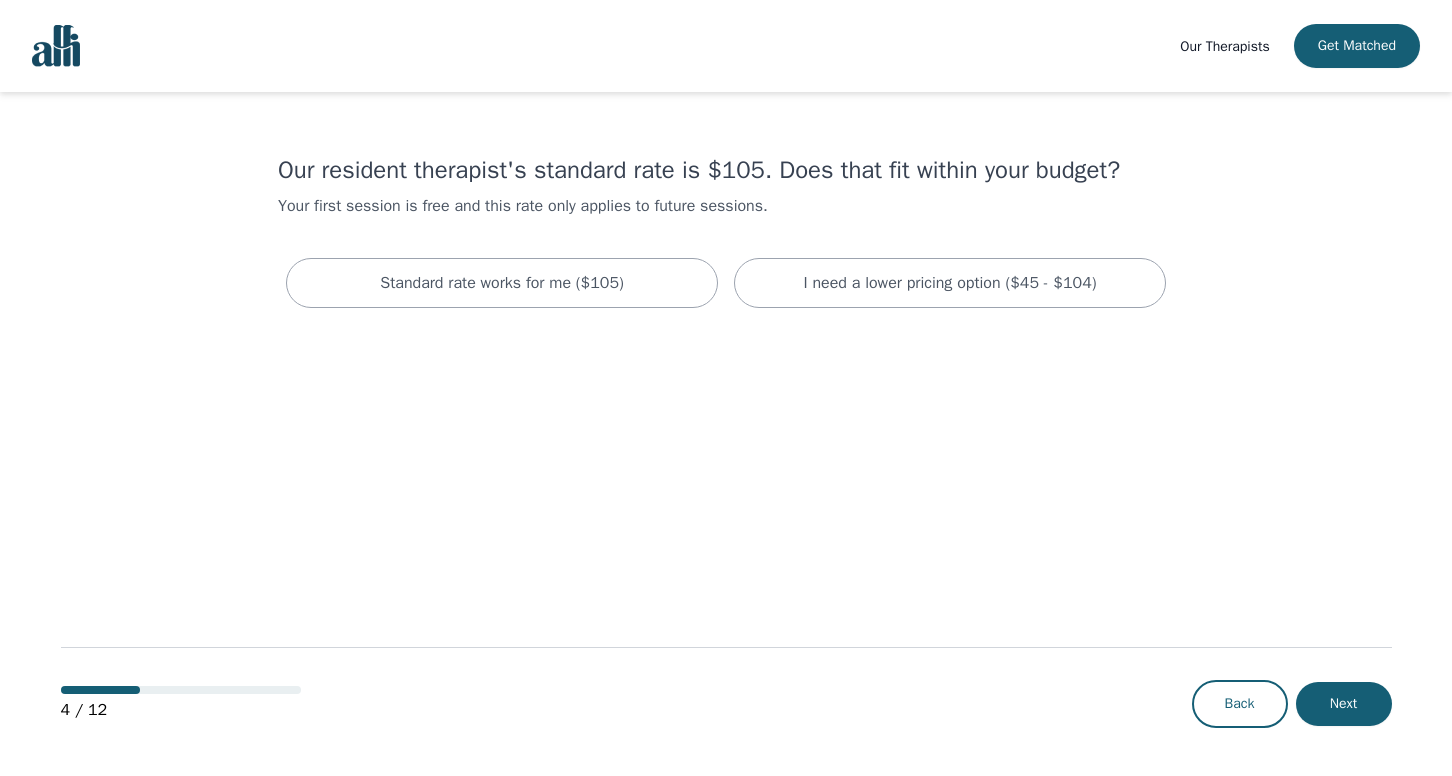scroll, scrollTop: 0, scrollLeft: 0, axis: both 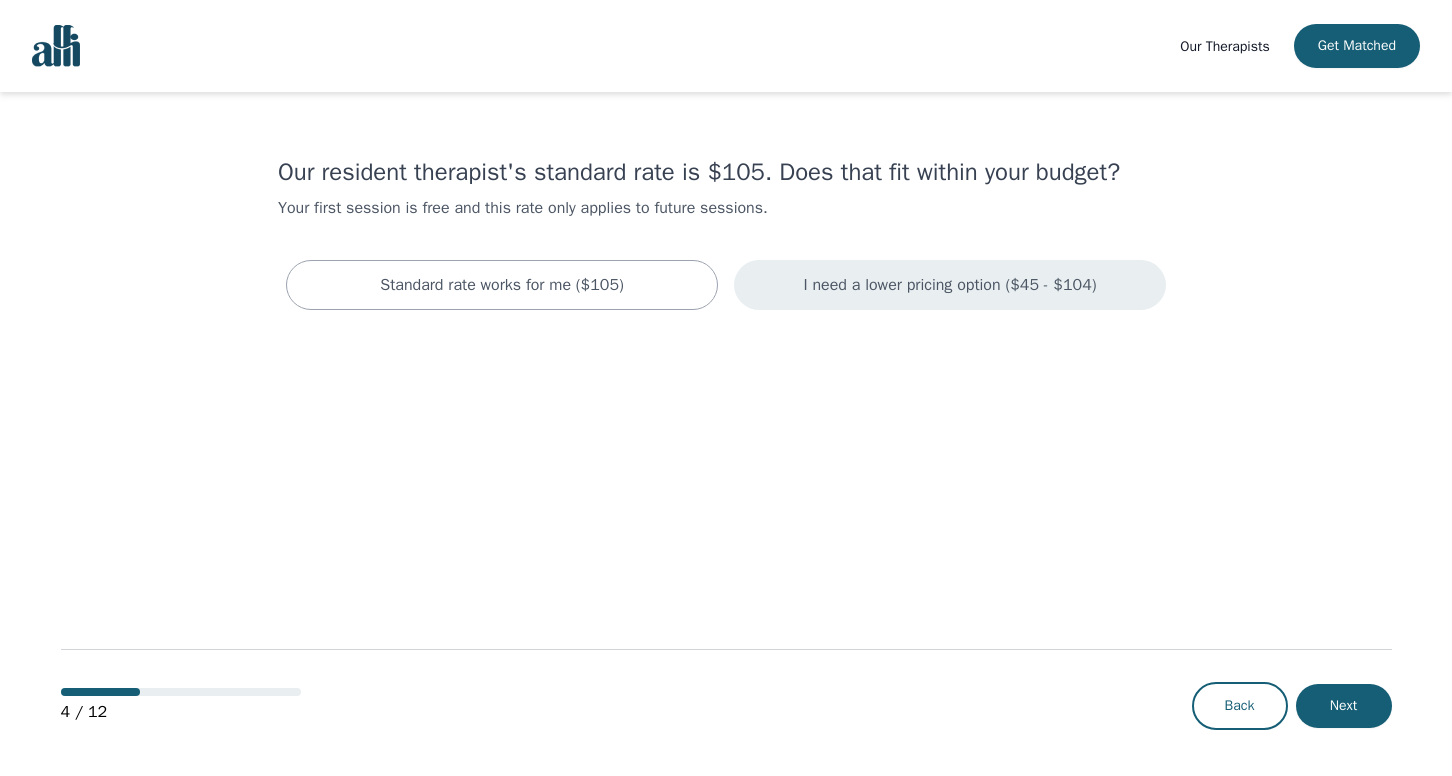 click on "I need a lower pricing option ($45 - $104)" at bounding box center (950, 285) 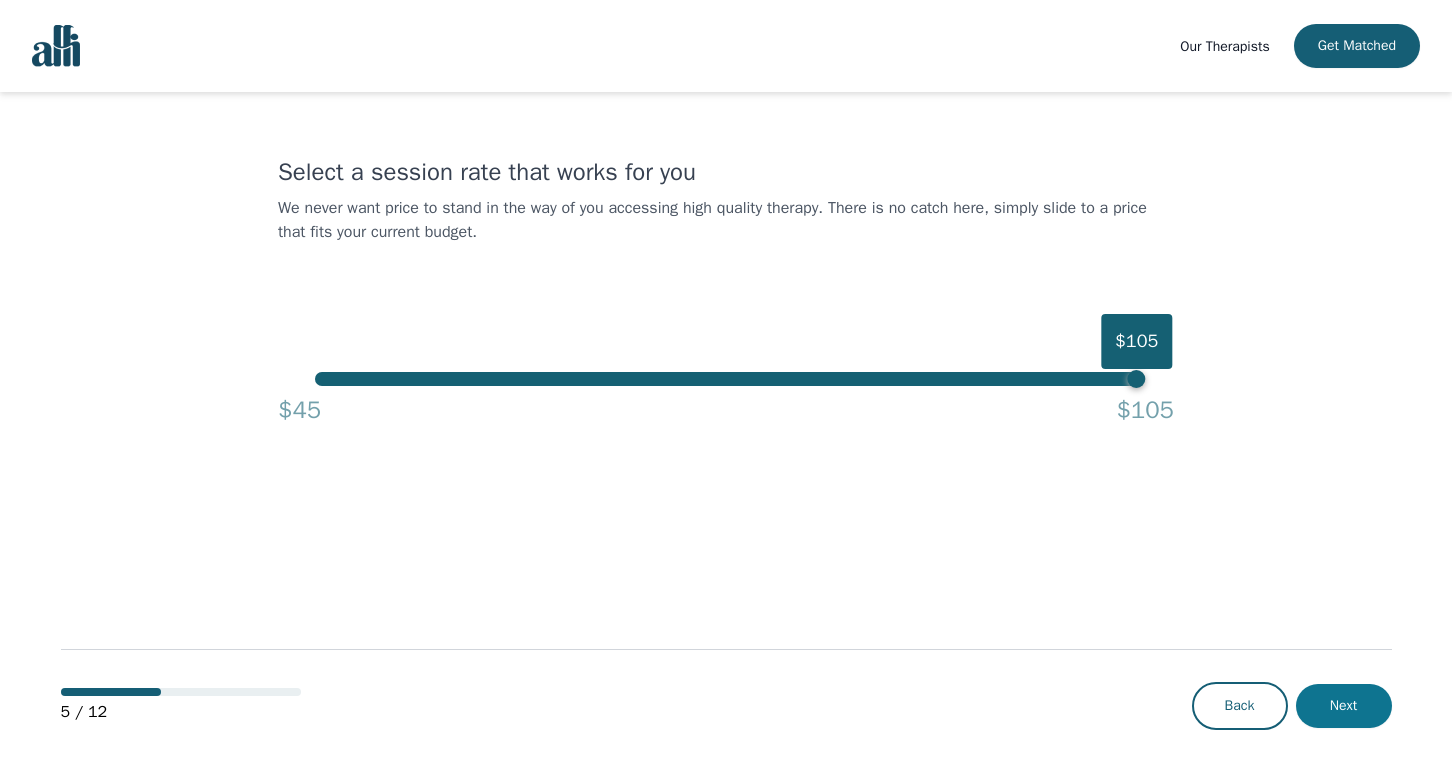 click on "Next" at bounding box center [1344, 706] 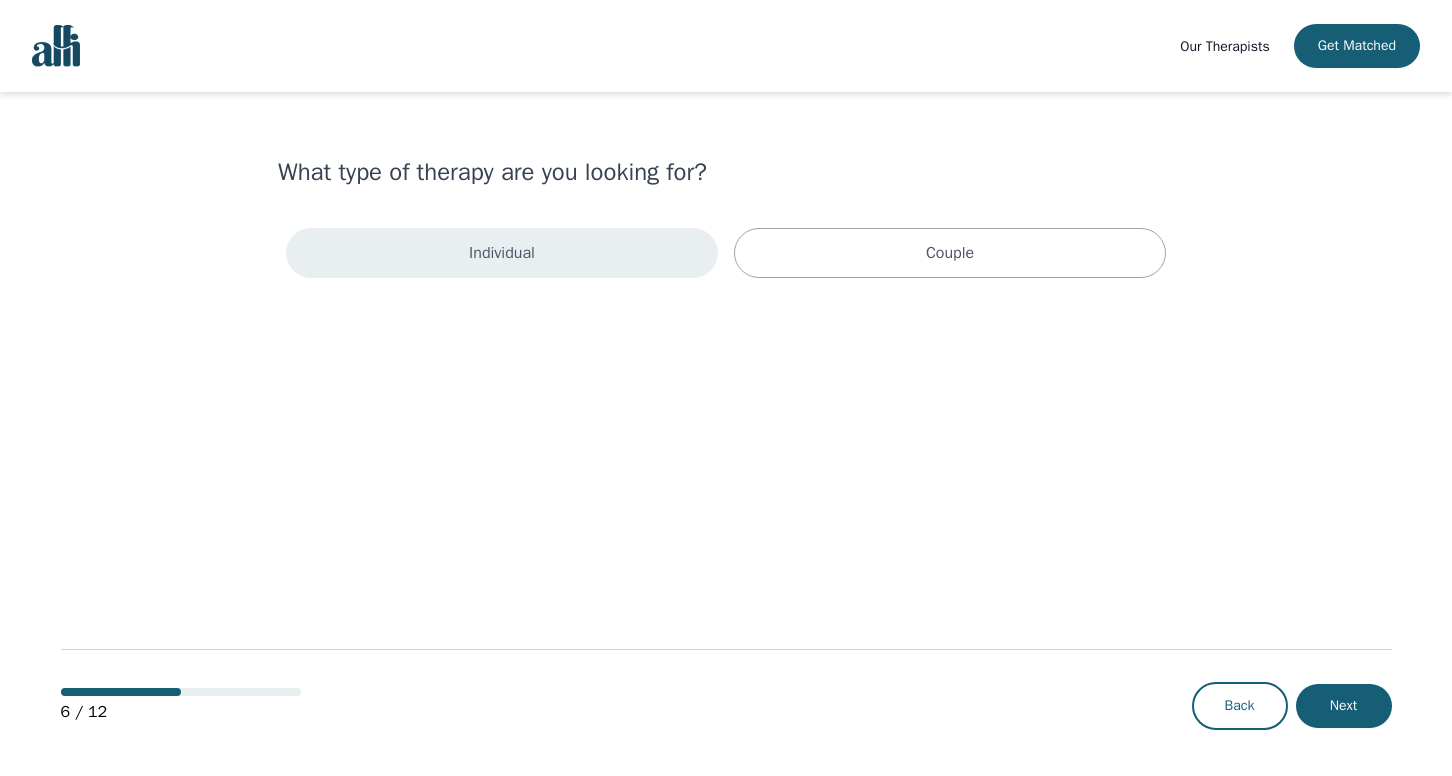 click on "Individual" at bounding box center [502, 253] 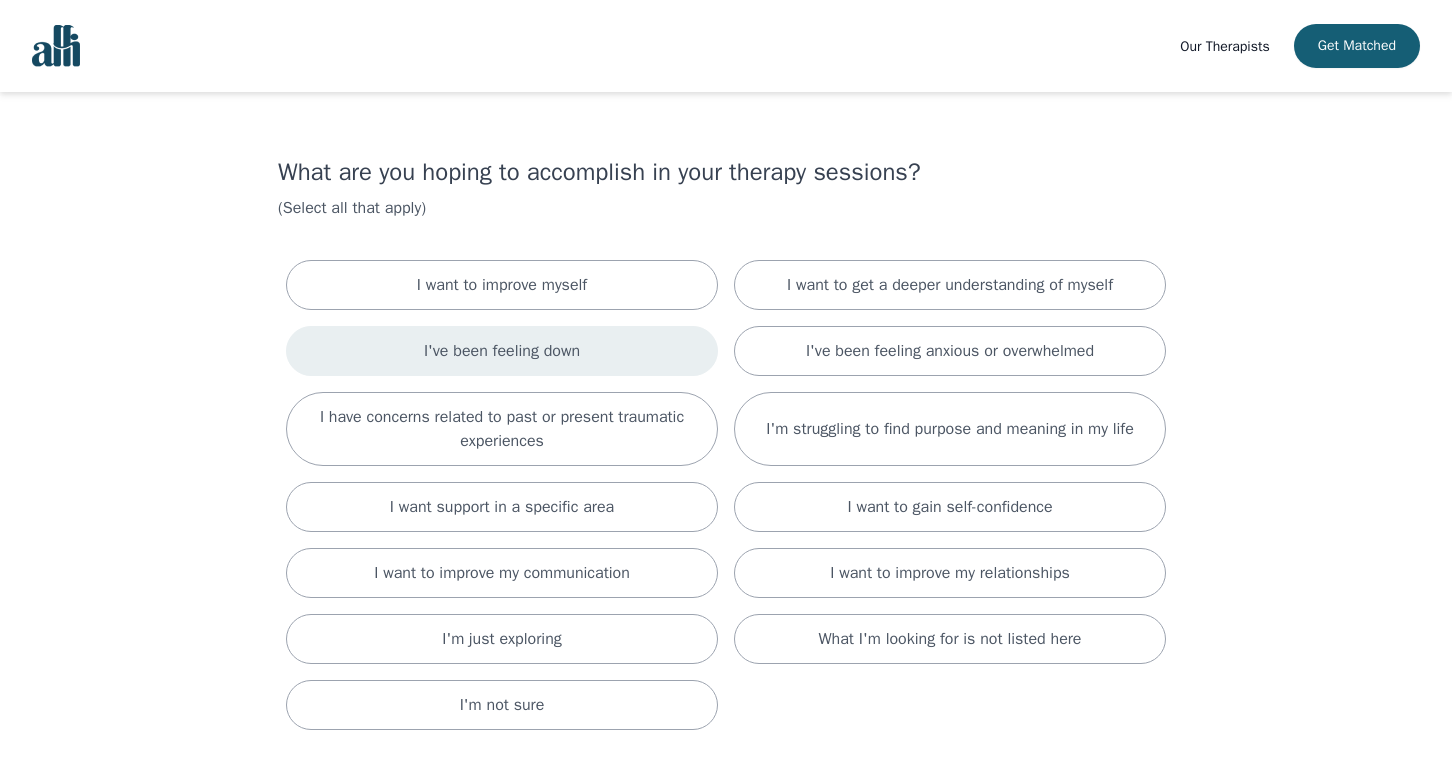 click on "I've been feeling down" at bounding box center [502, 351] 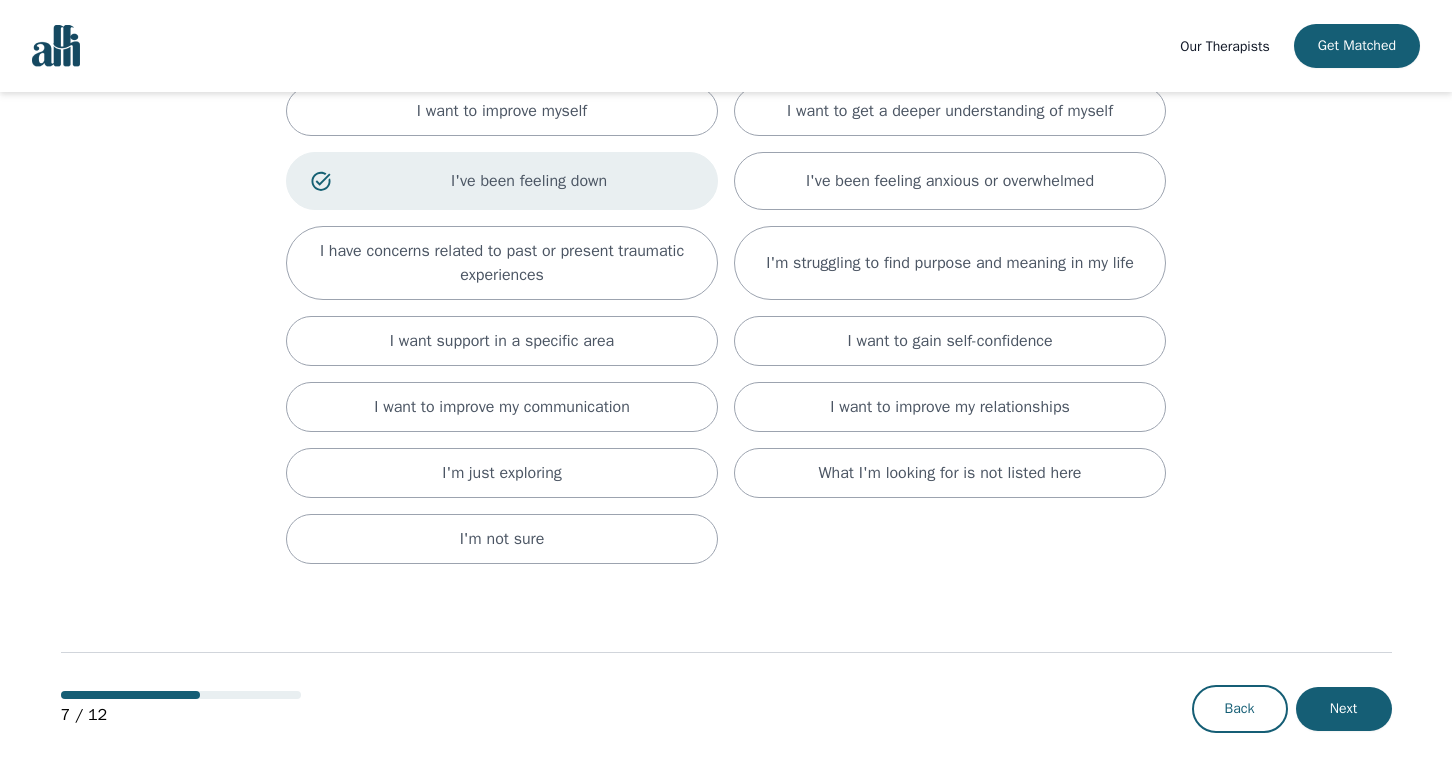scroll, scrollTop: 179, scrollLeft: 0, axis: vertical 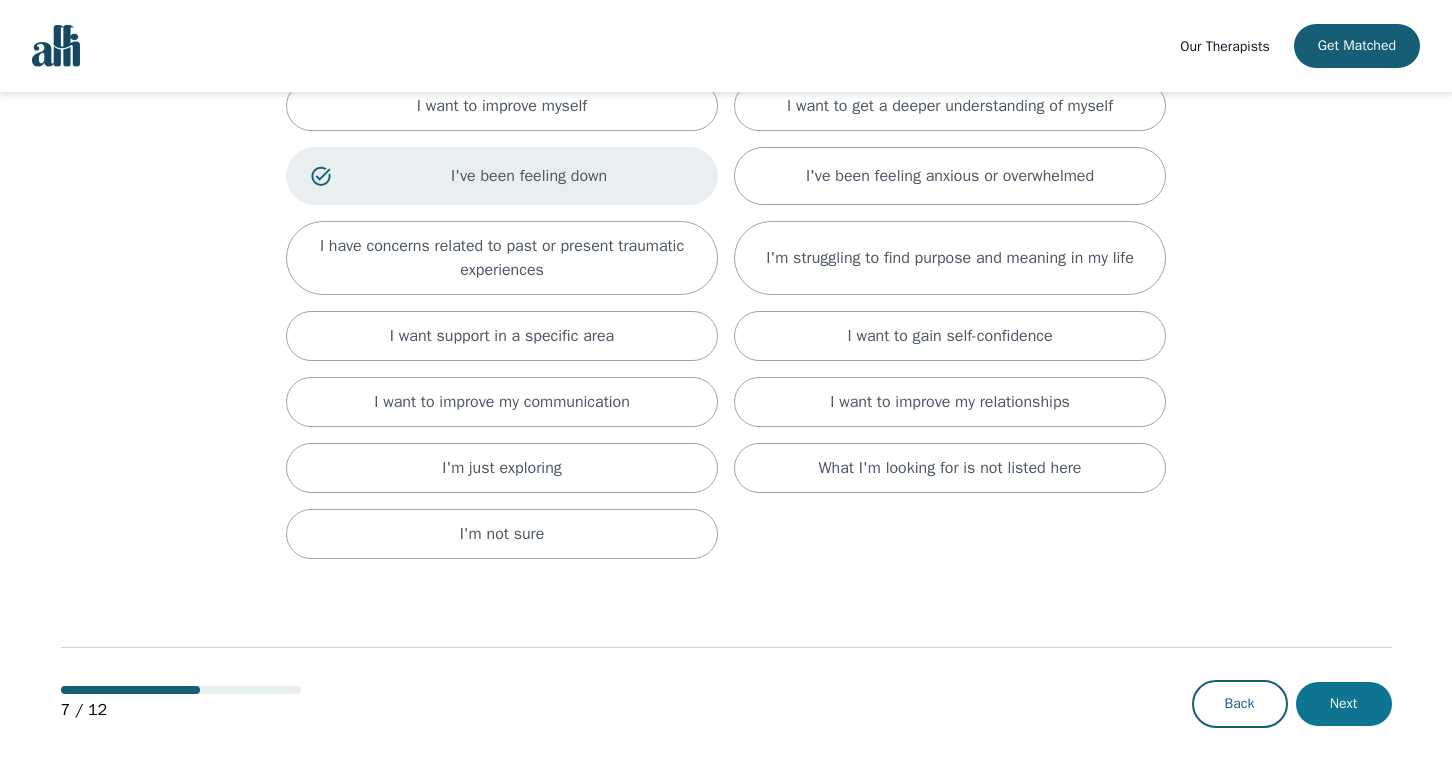 click on "Next" at bounding box center (1344, 704) 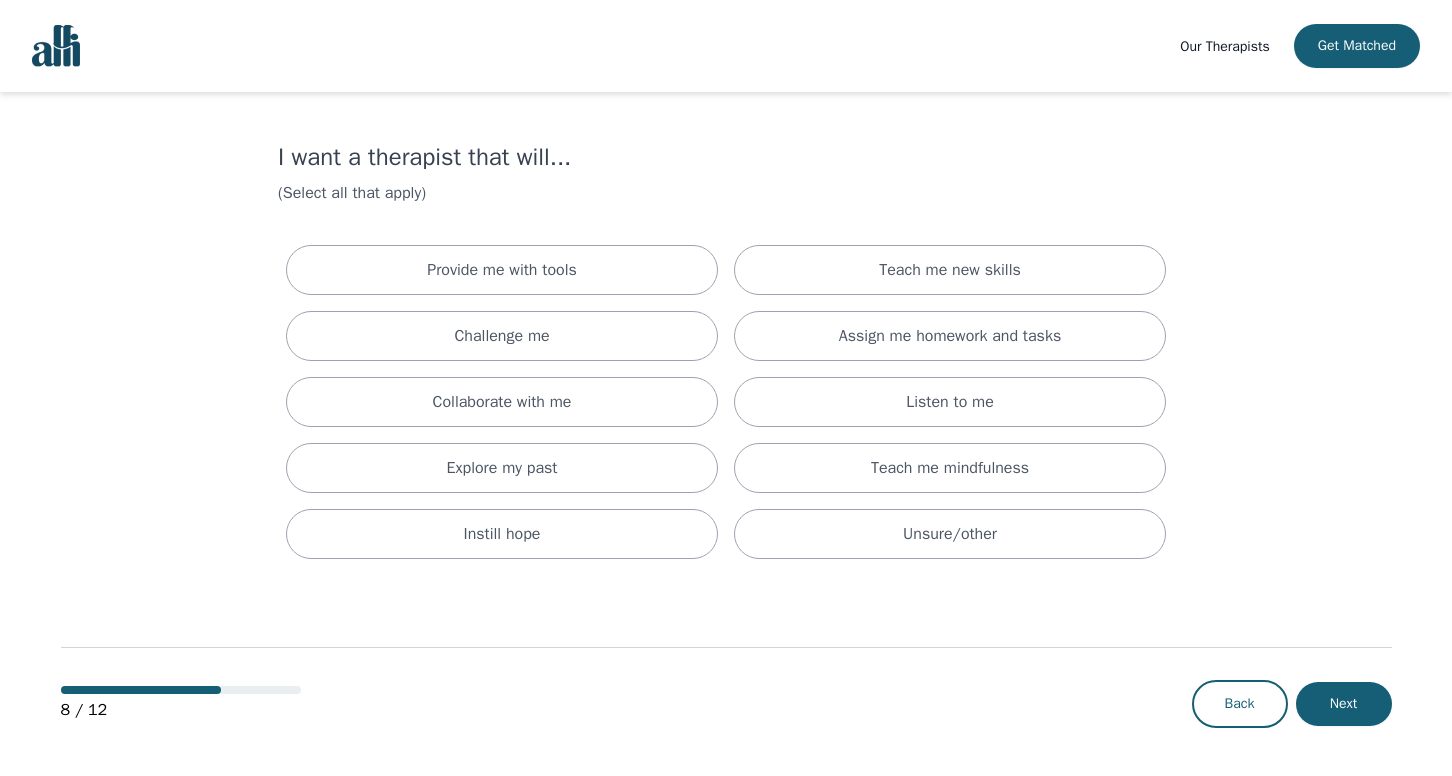 scroll, scrollTop: 0, scrollLeft: 0, axis: both 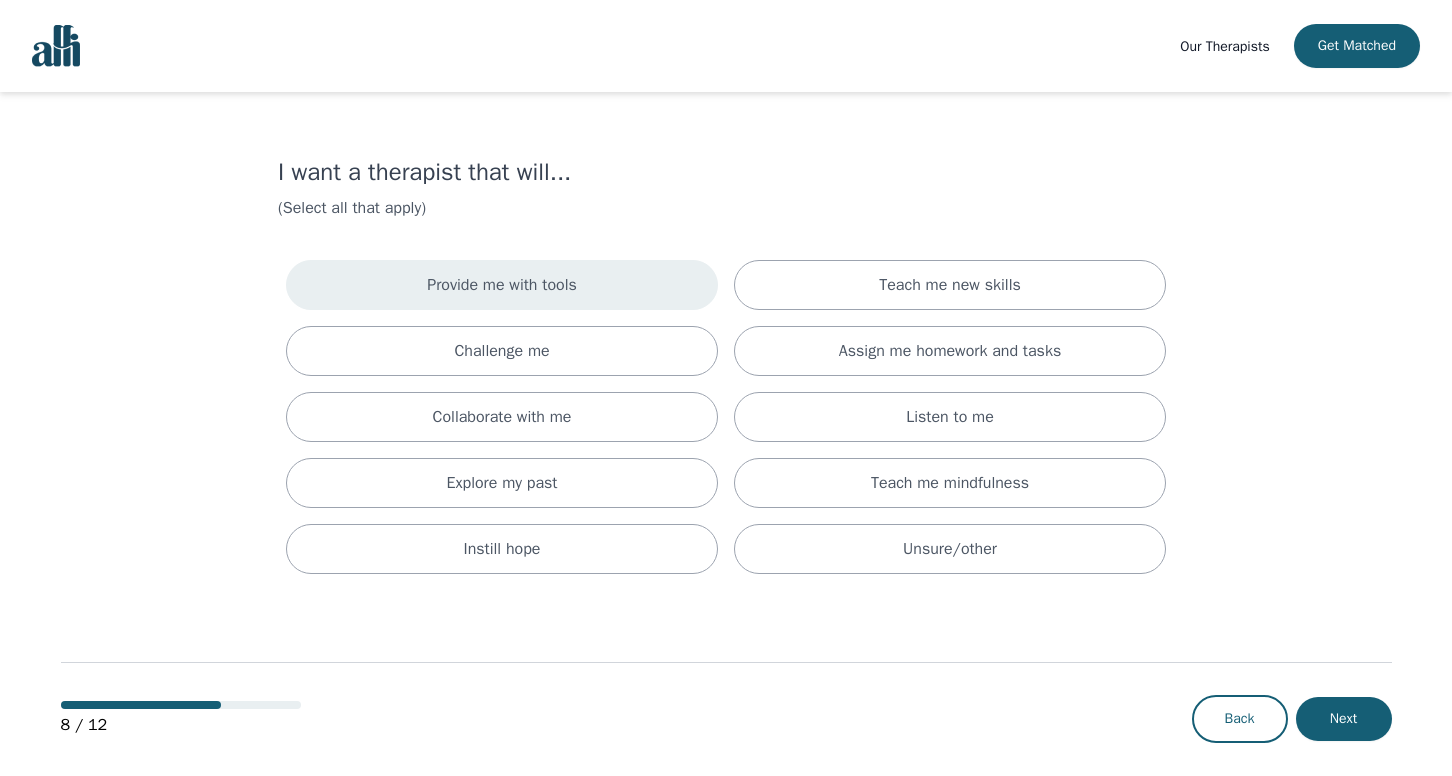 click on "Provide me with tools" at bounding box center [502, 285] 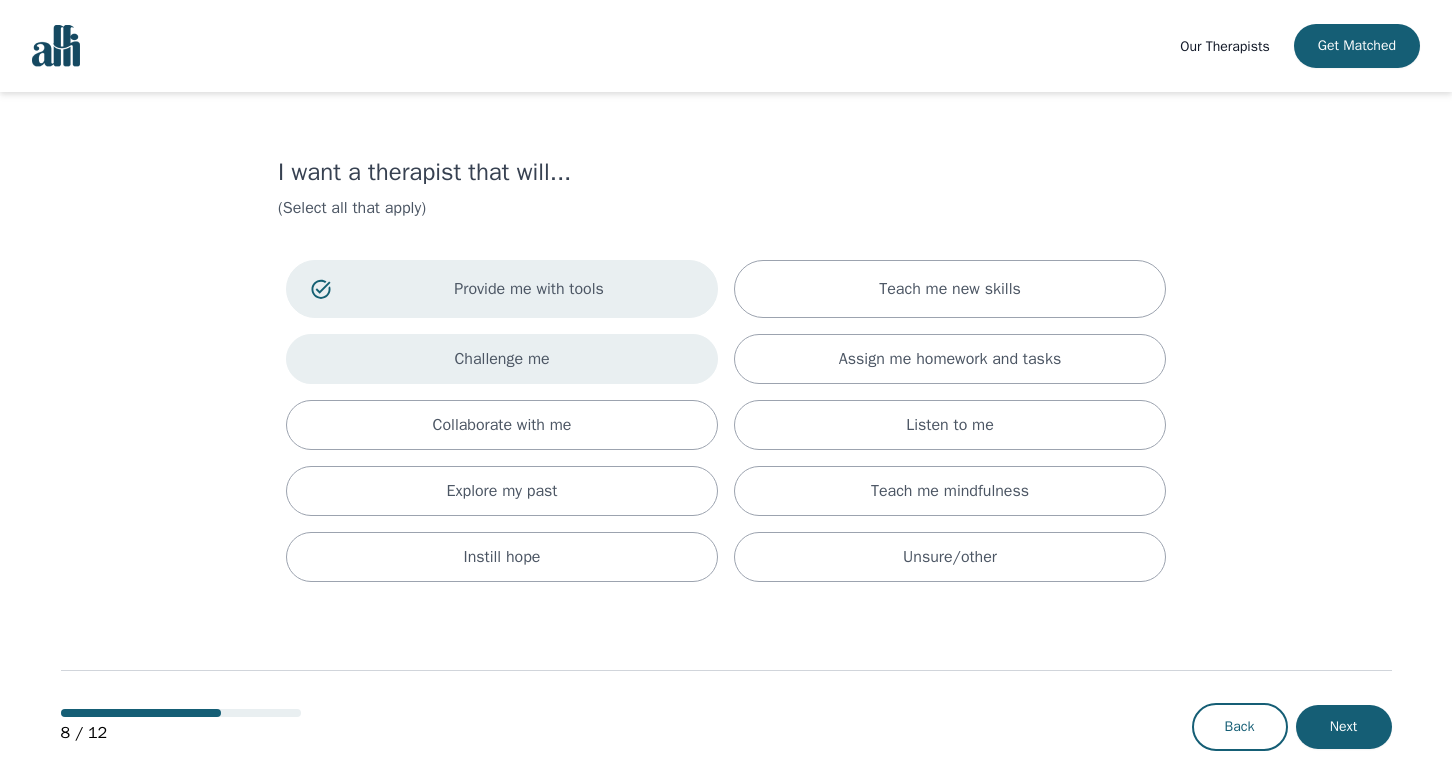 click on "Challenge me" at bounding box center [502, 359] 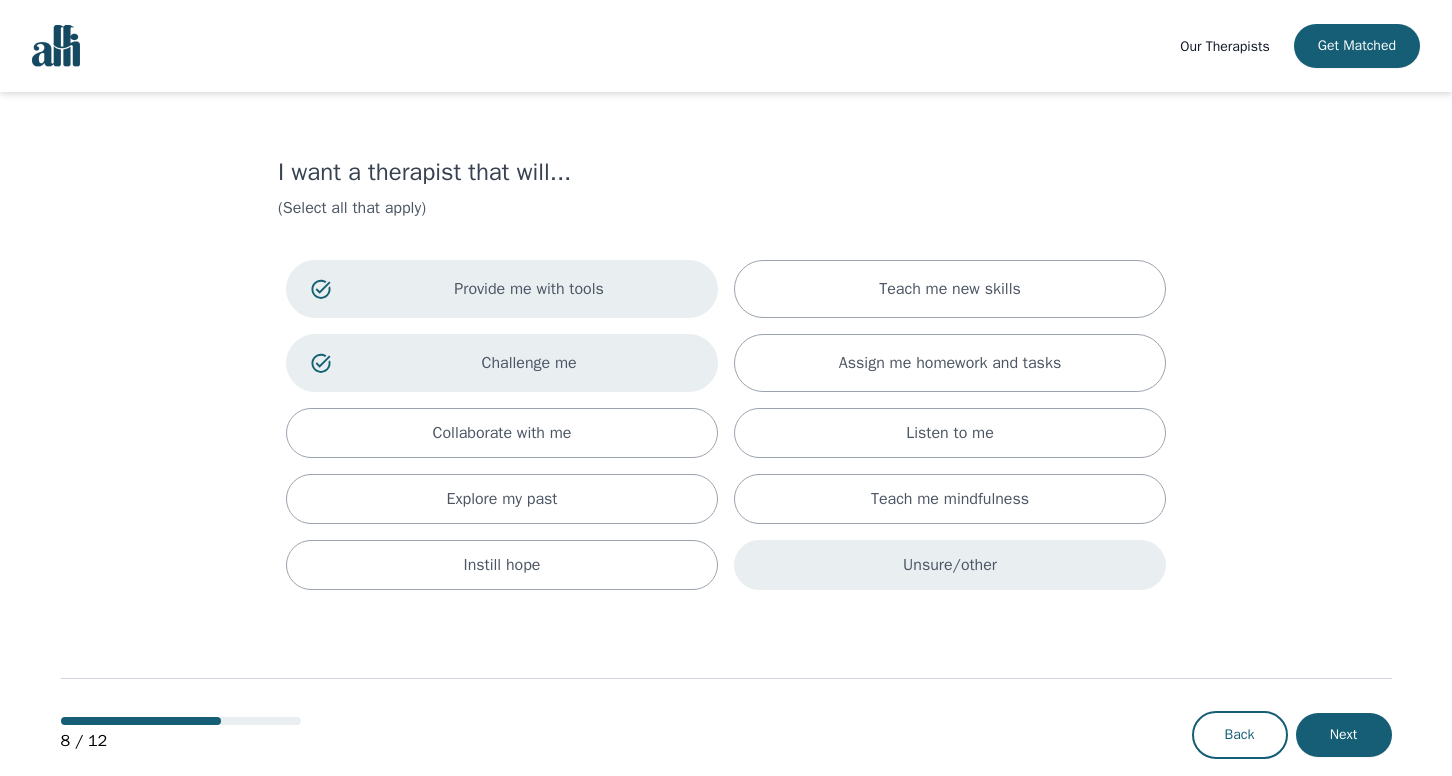 click on "Unsure/other" at bounding box center [950, 565] 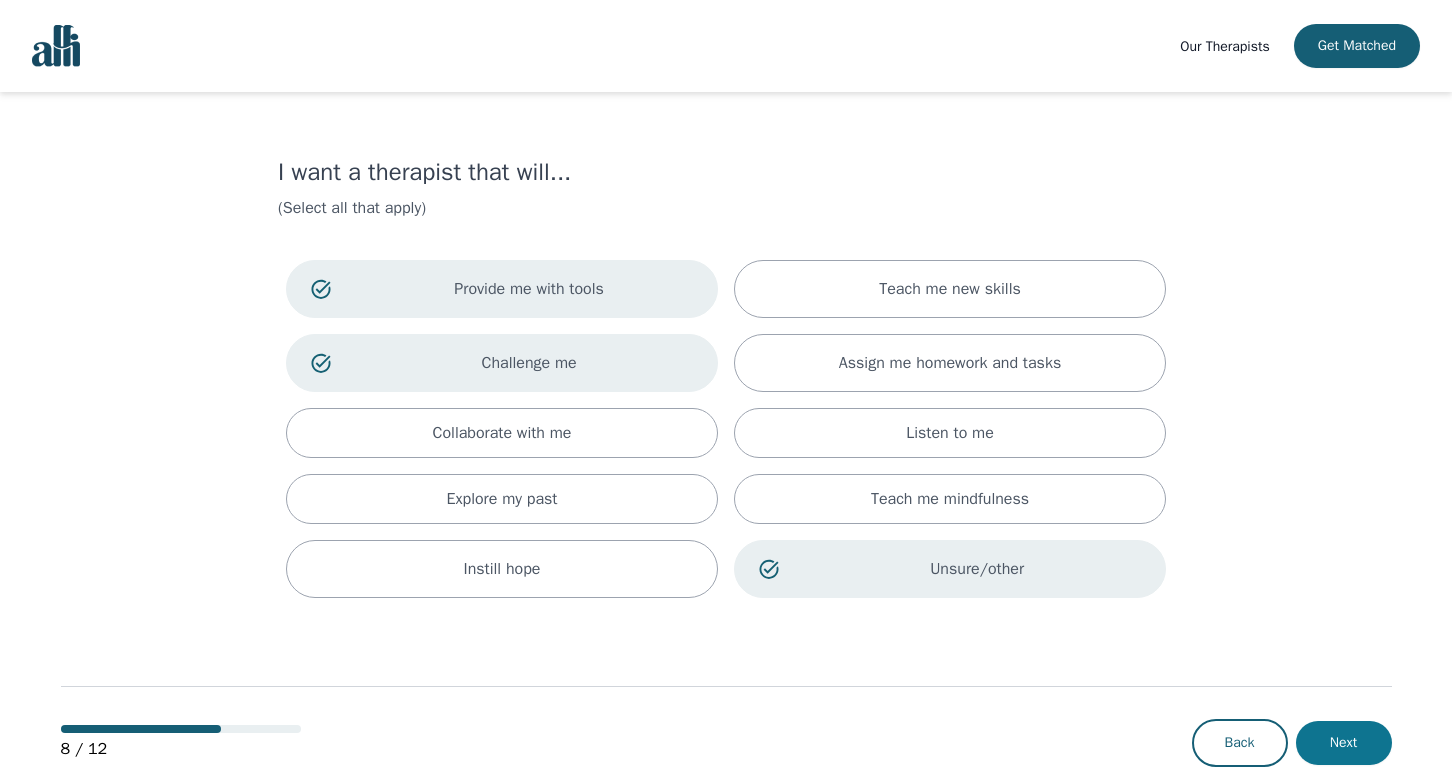 click on "Next" at bounding box center (1344, 743) 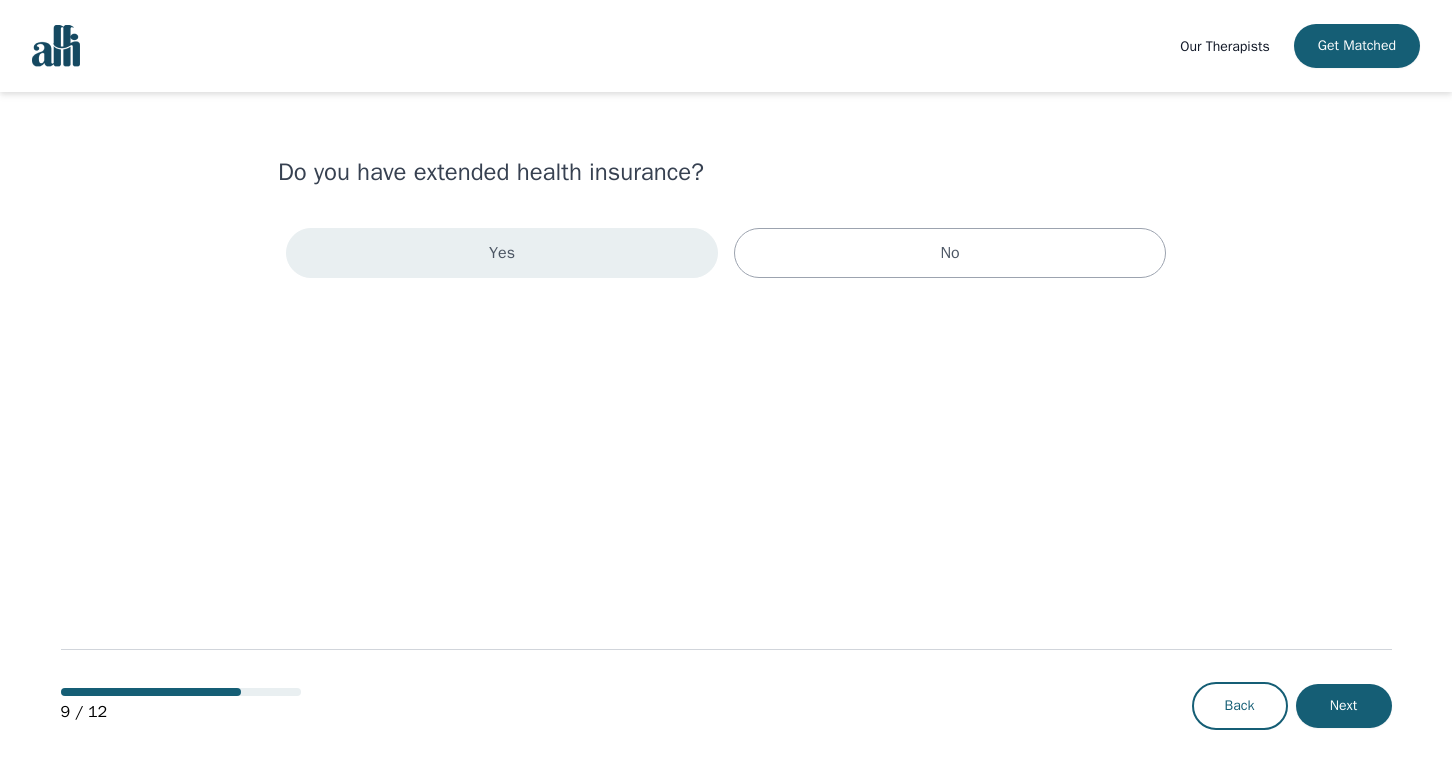 click on "Yes" at bounding box center [502, 253] 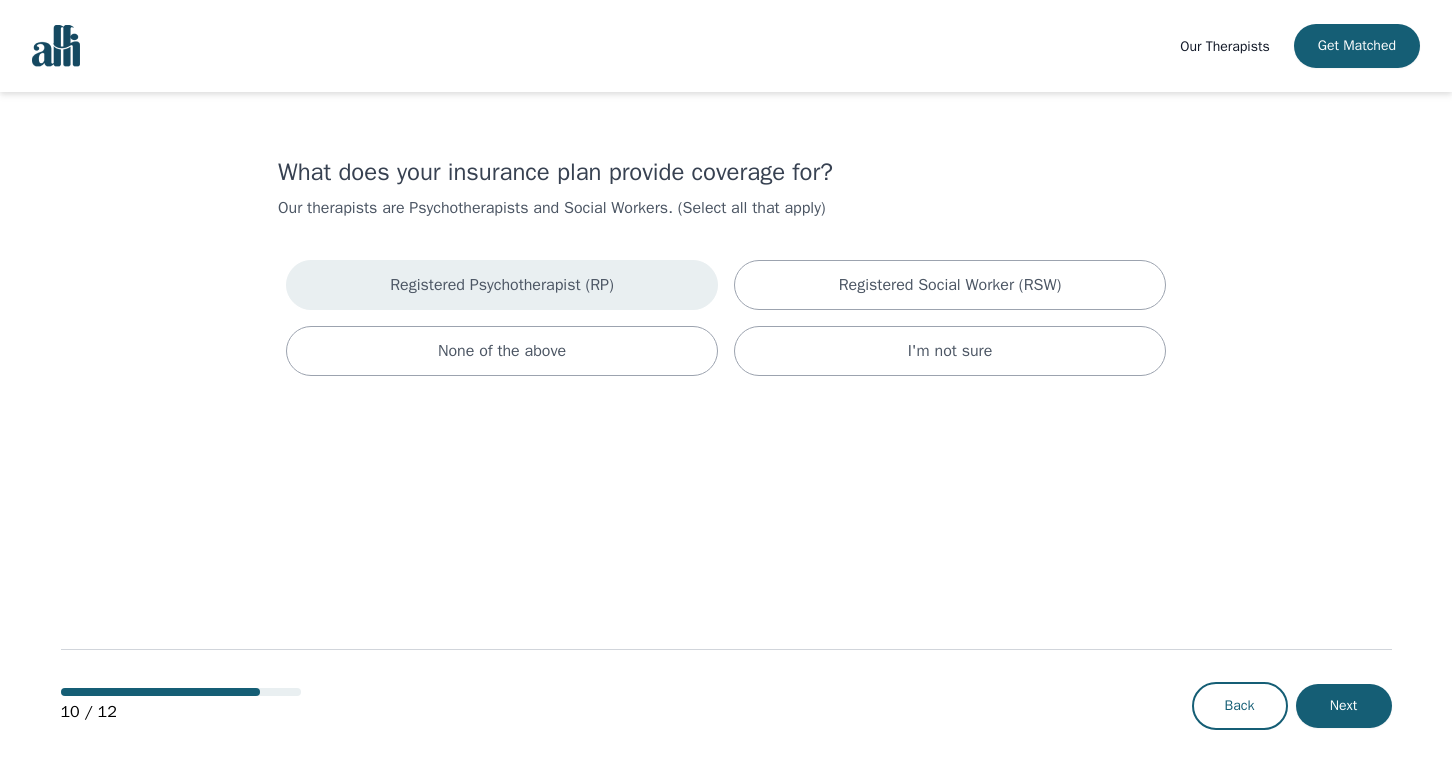 click on "Registered Psychotherapist (RP)" at bounding box center (502, 285) 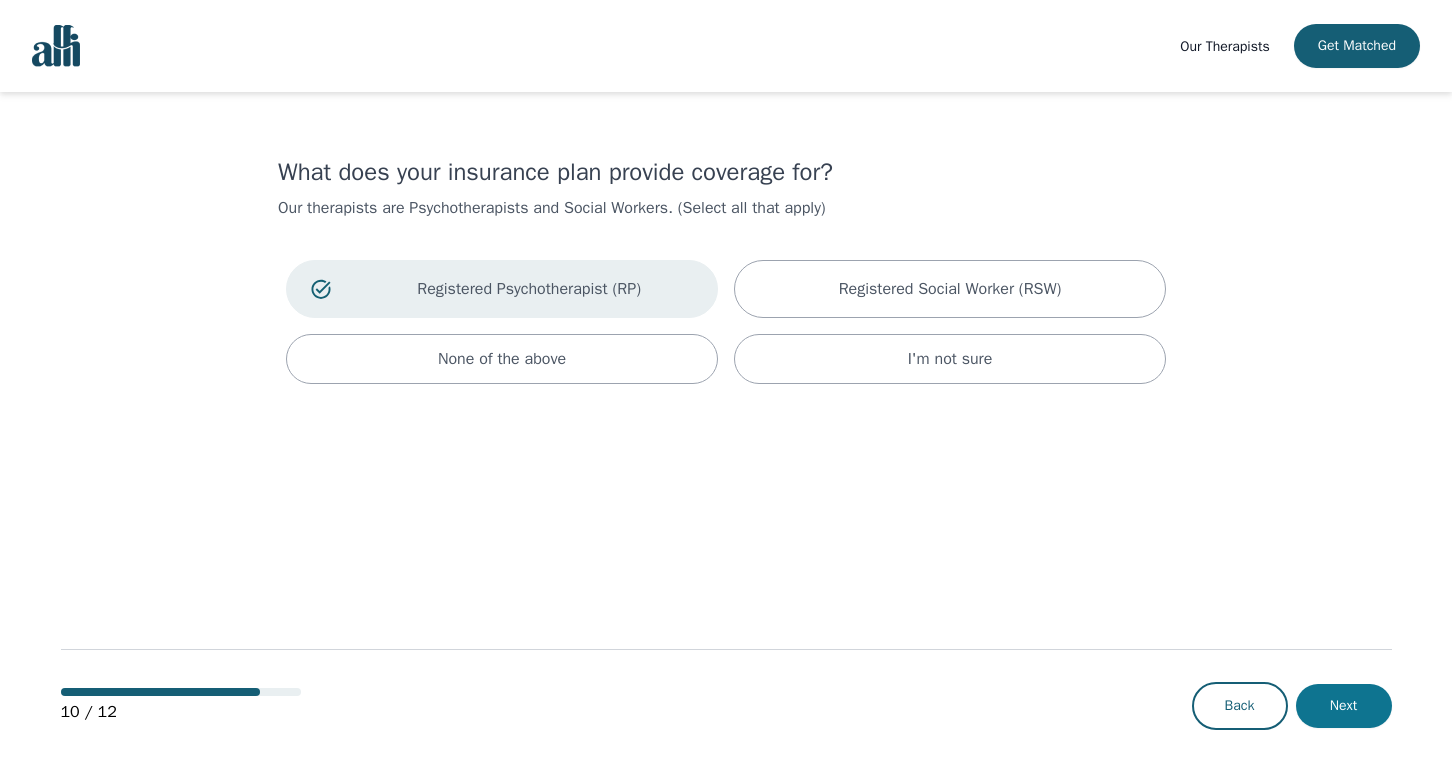 click on "Next" at bounding box center [1344, 706] 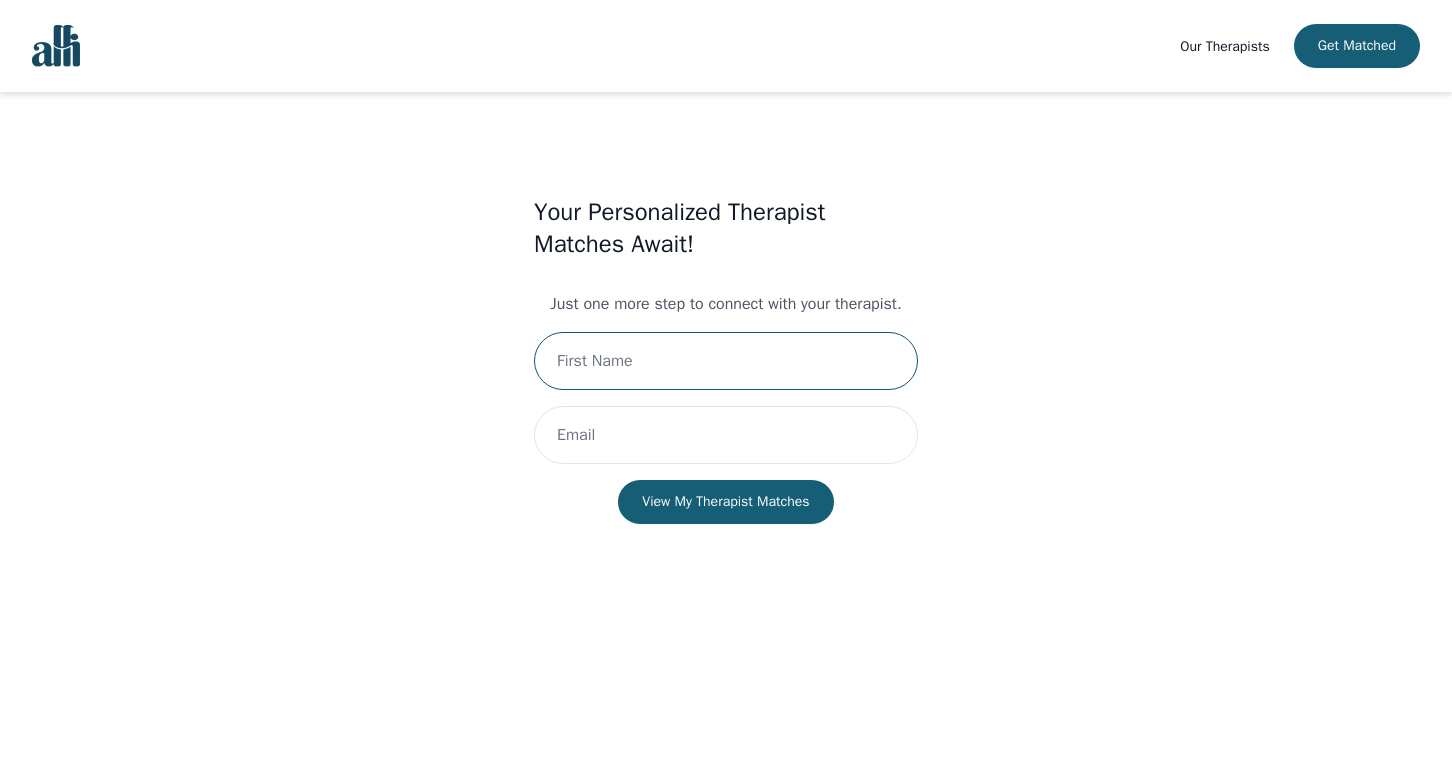 click at bounding box center (726, 361) 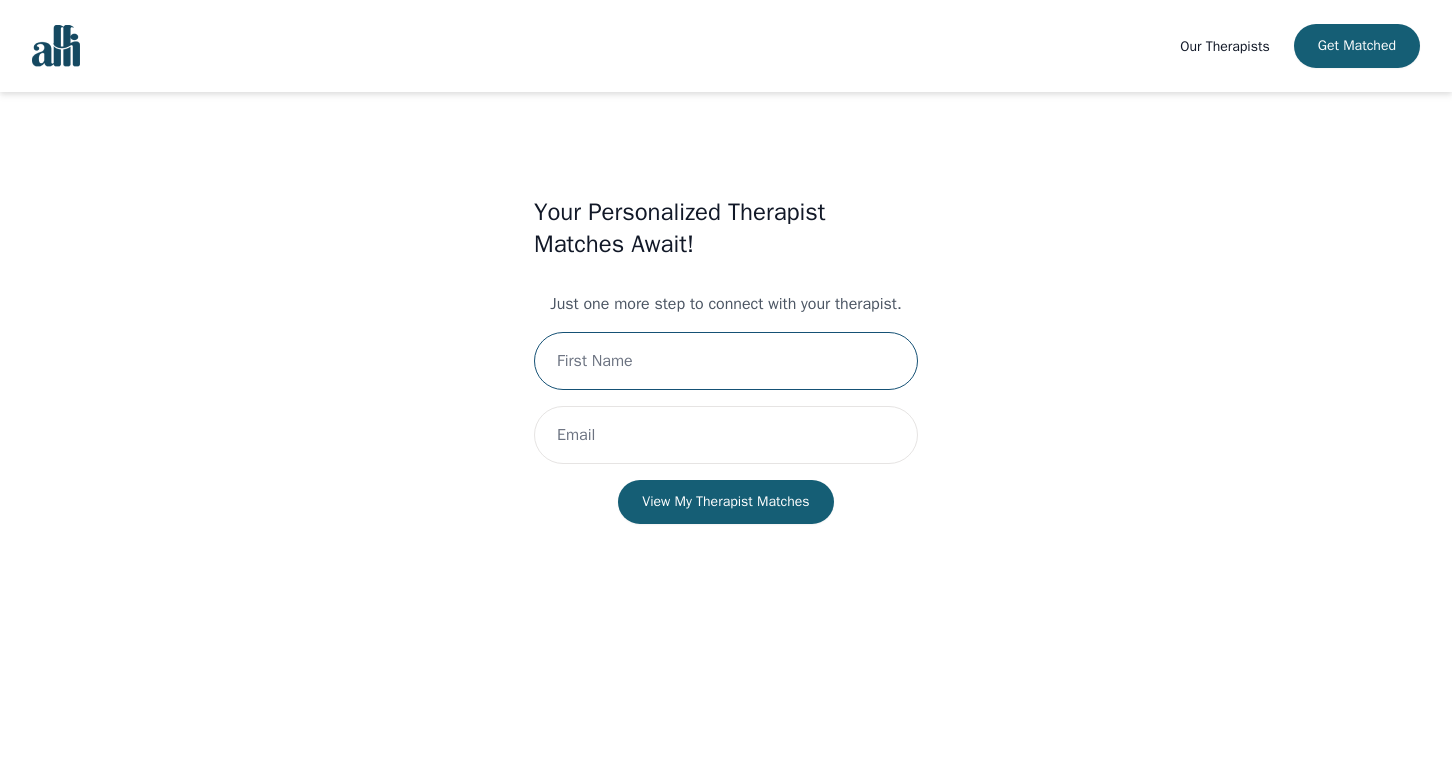 type on "[FIRST]" 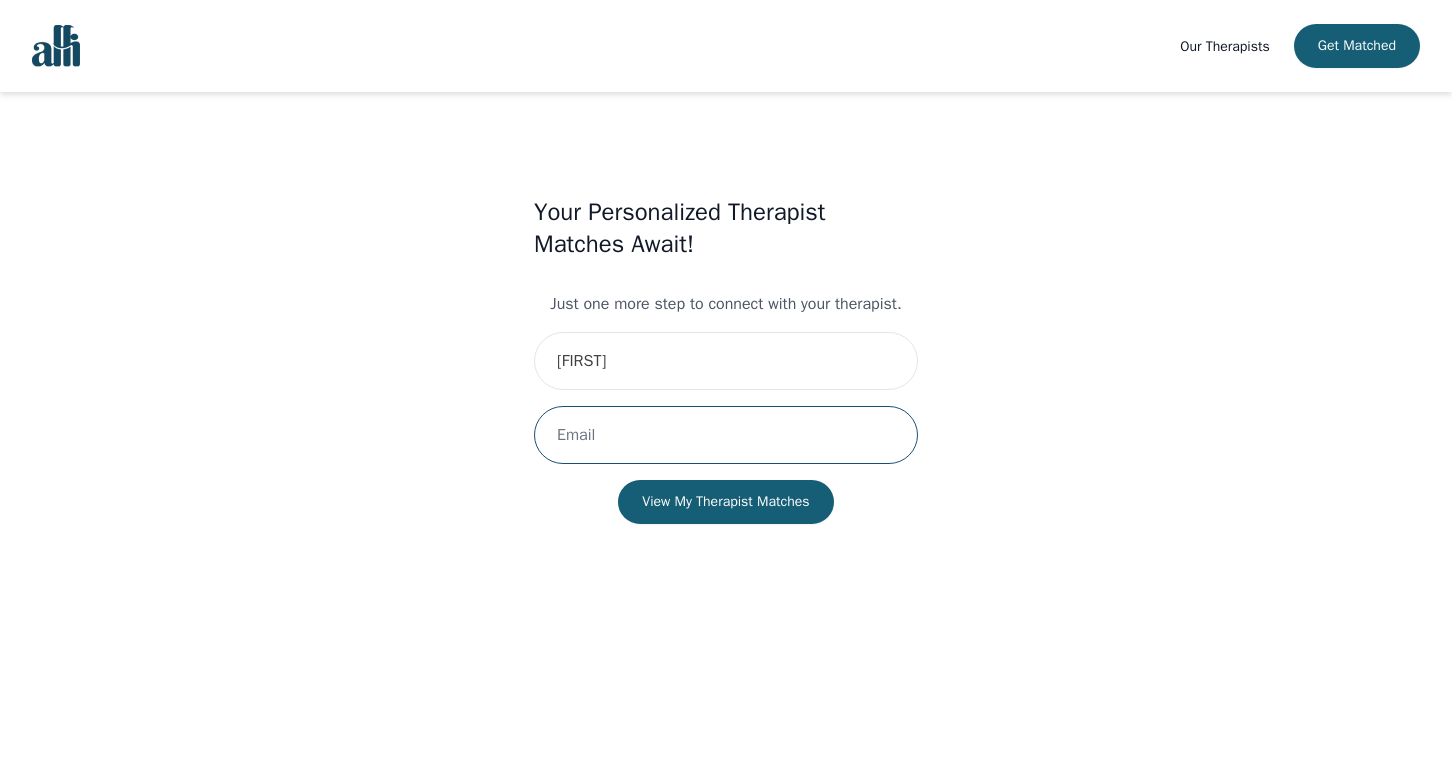 click at bounding box center [726, 435] 